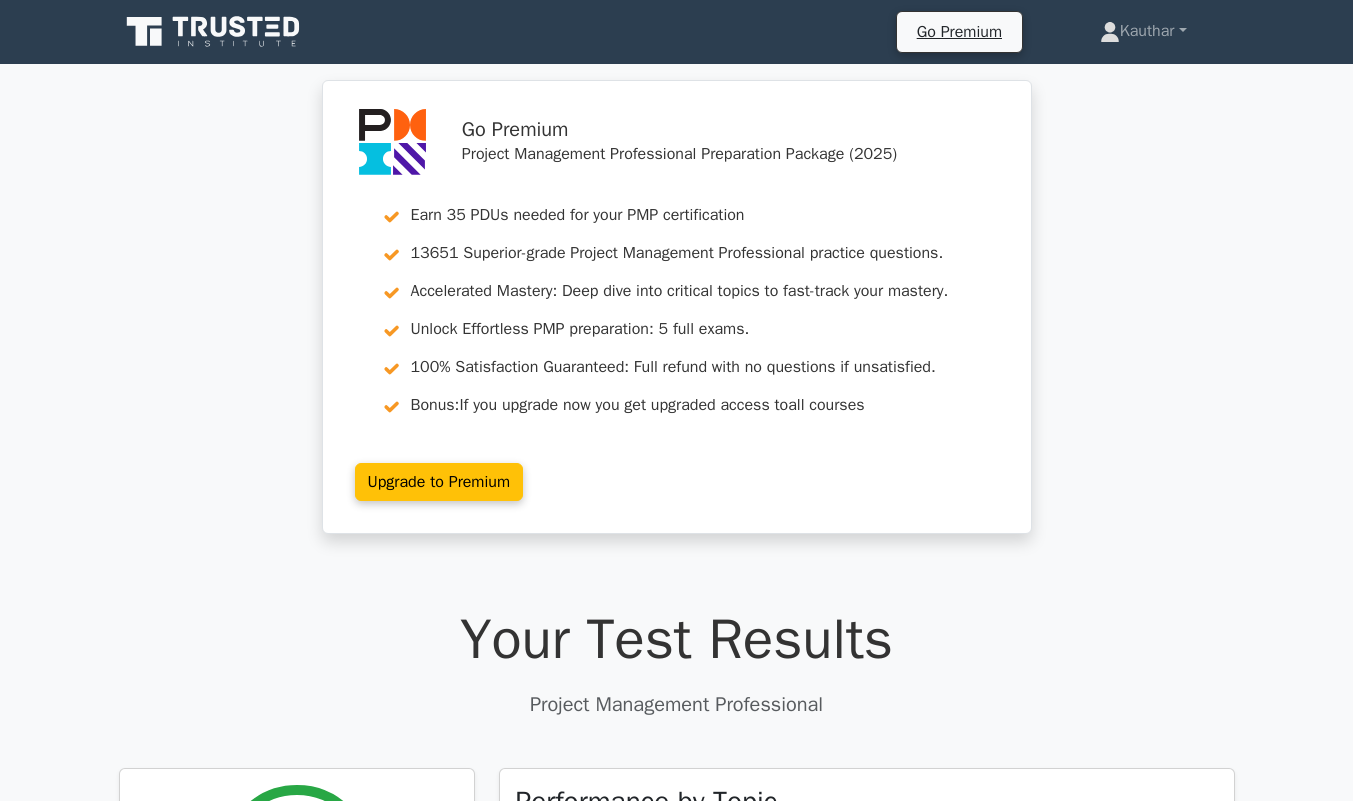 scroll, scrollTop: 5467, scrollLeft: 0, axis: vertical 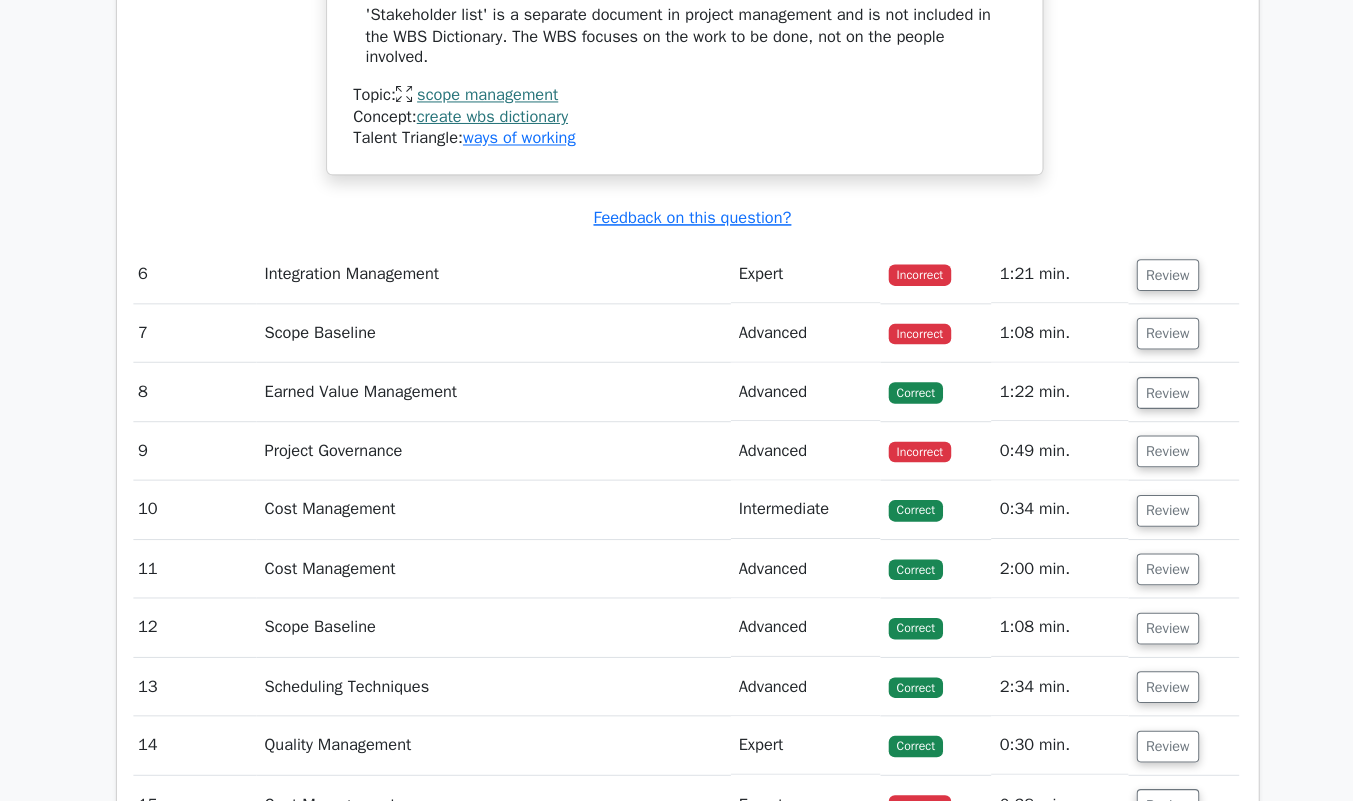 click on "Review" at bounding box center (1145, 269) 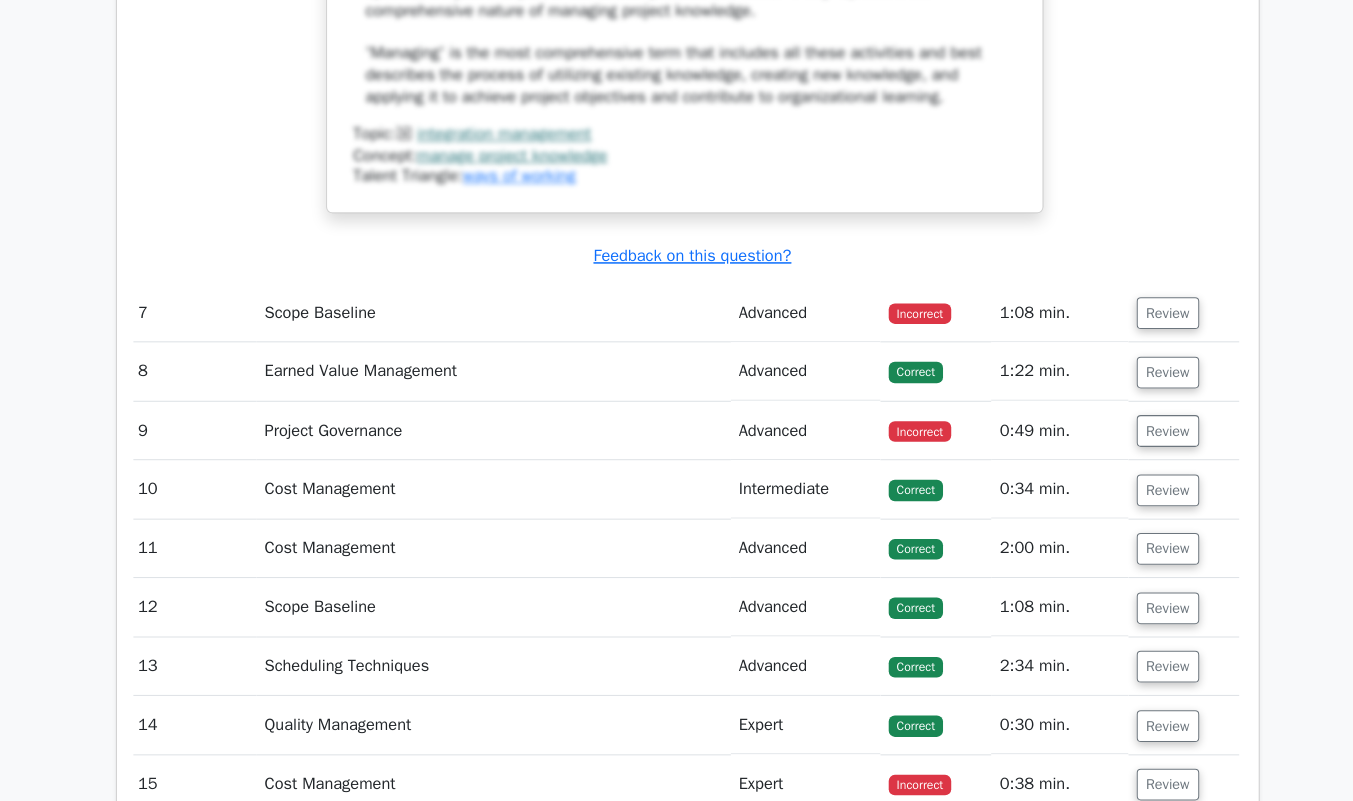 scroll, scrollTop: 7342, scrollLeft: 0, axis: vertical 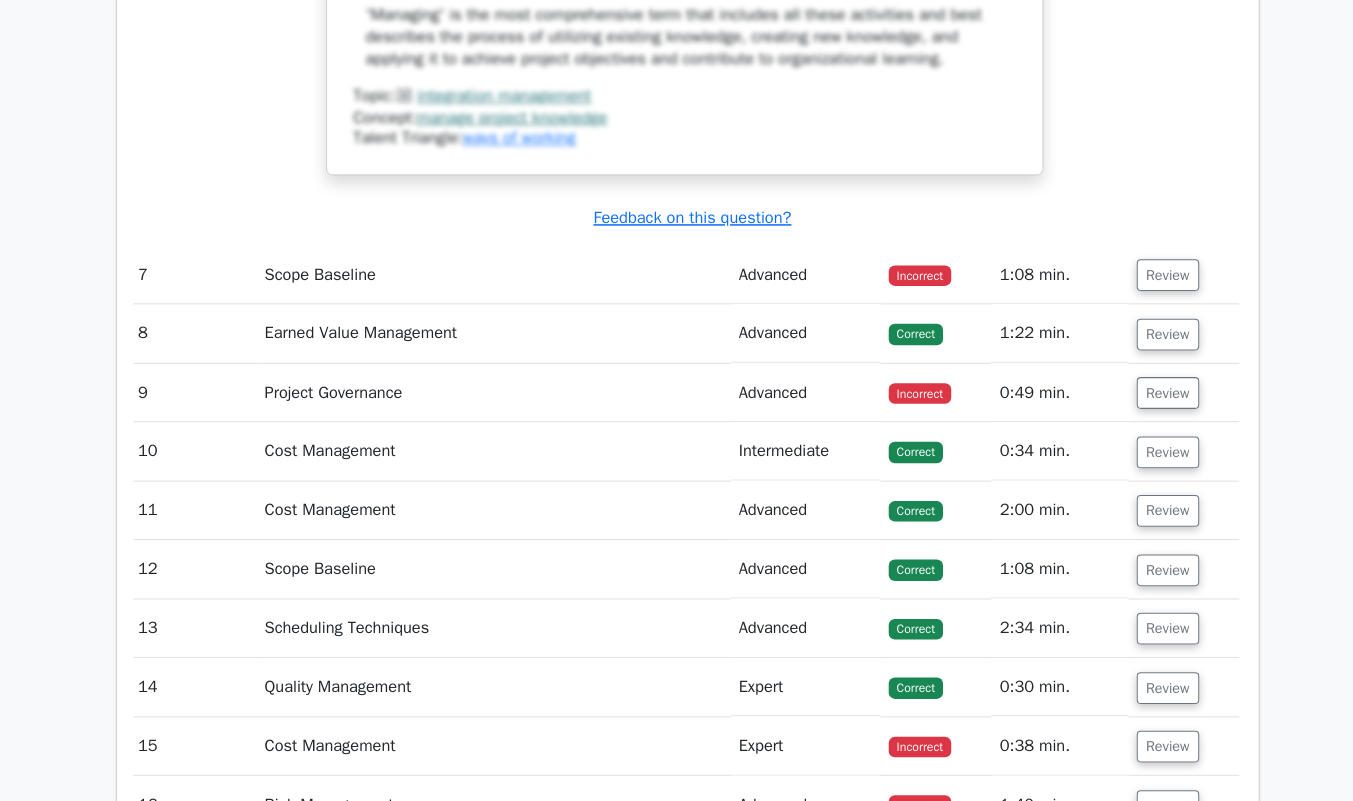 click on "Review" at bounding box center [1145, 283] 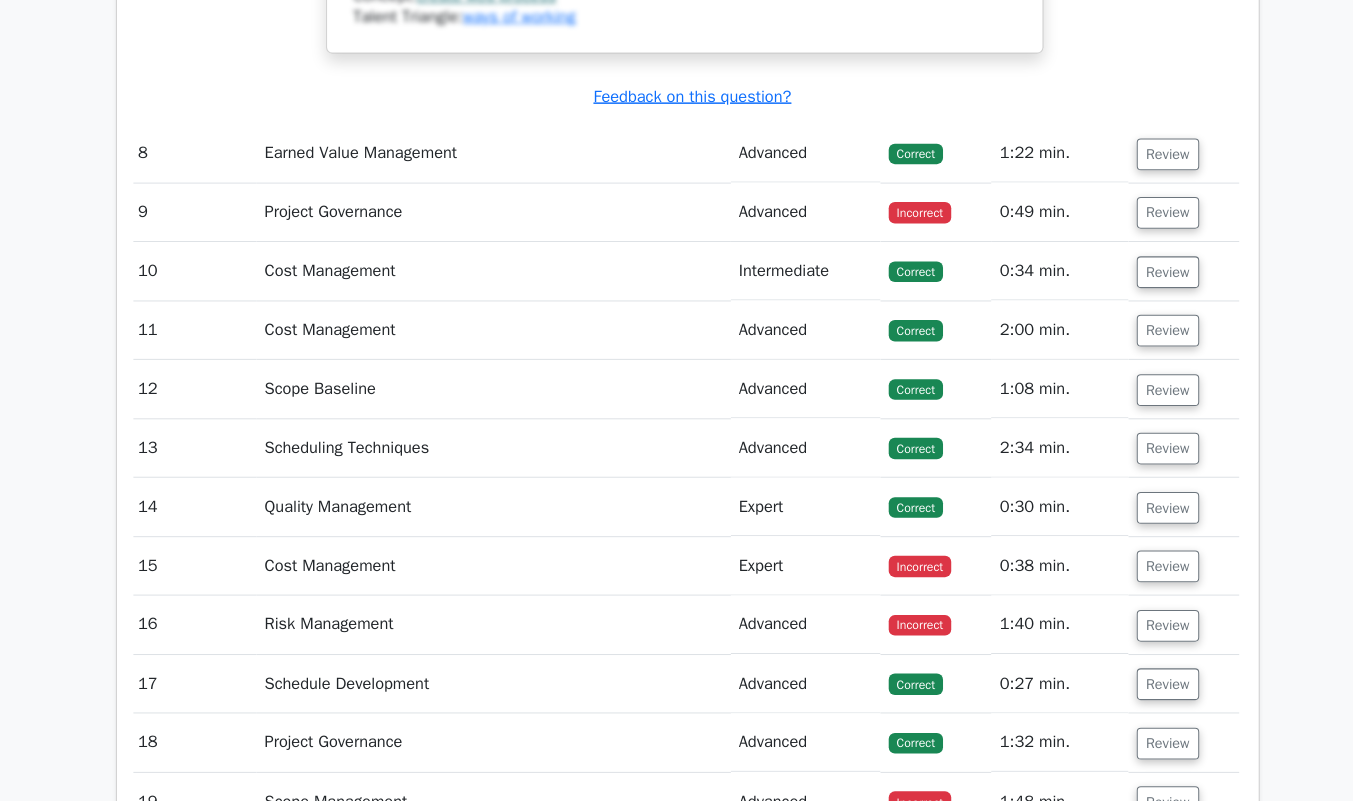 scroll, scrollTop: 8714, scrollLeft: 0, axis: vertical 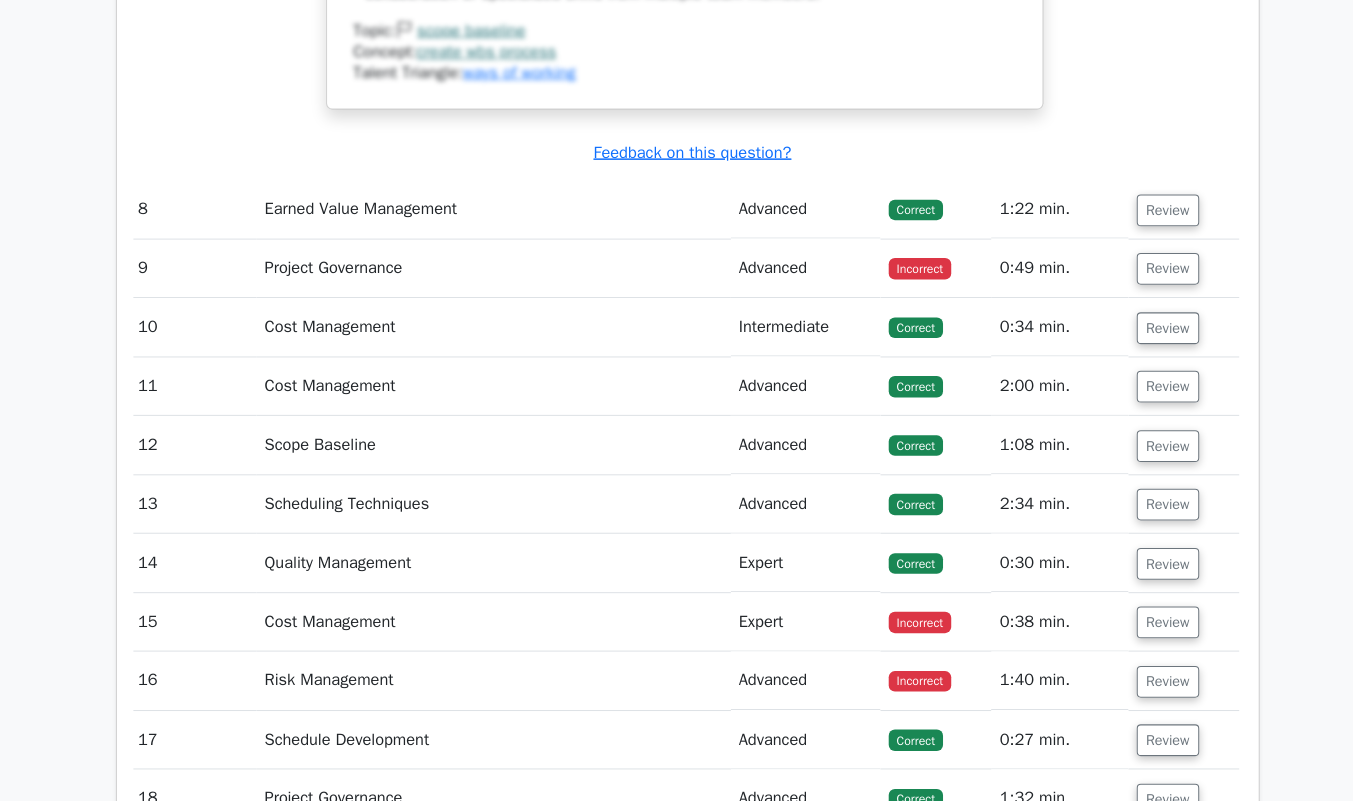 click on "Review" at bounding box center (1145, 208) 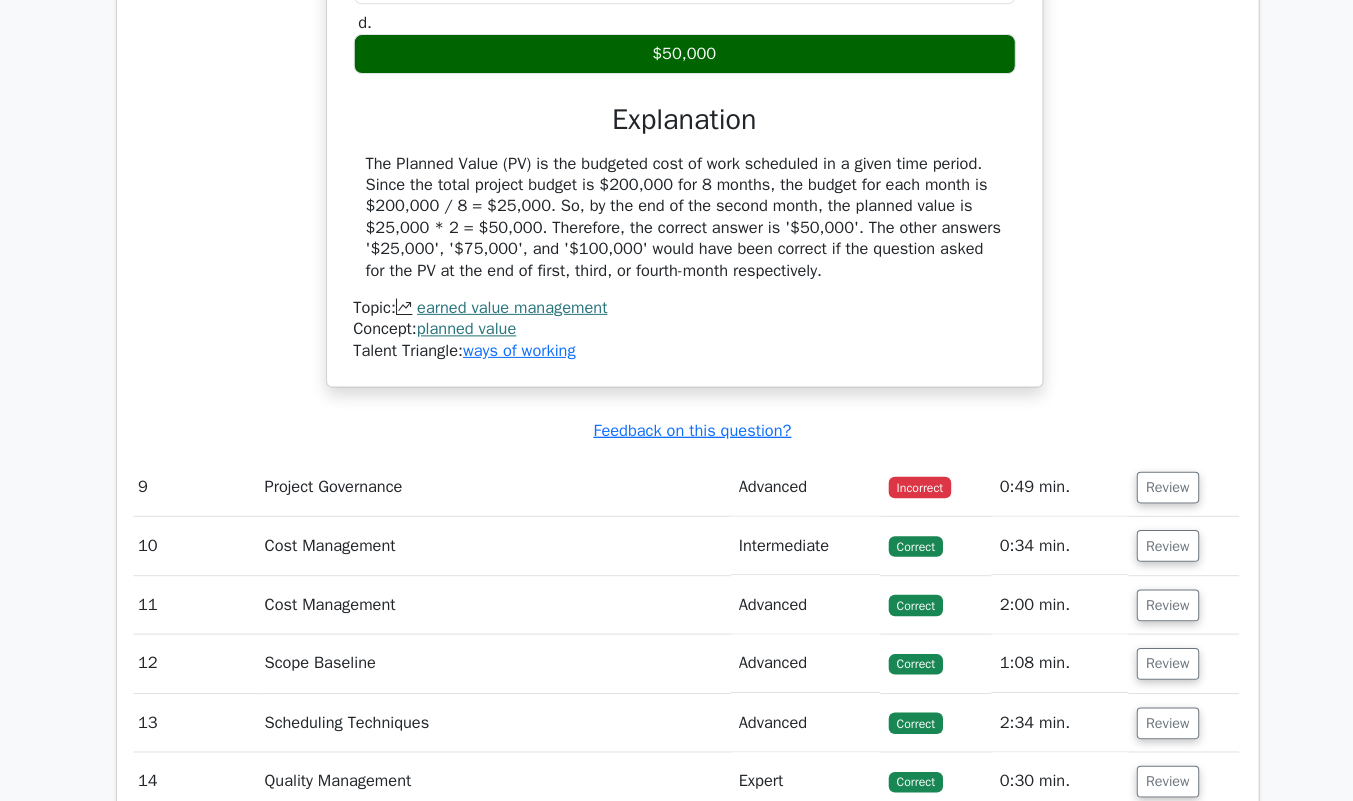 scroll, scrollTop: 9326, scrollLeft: 0, axis: vertical 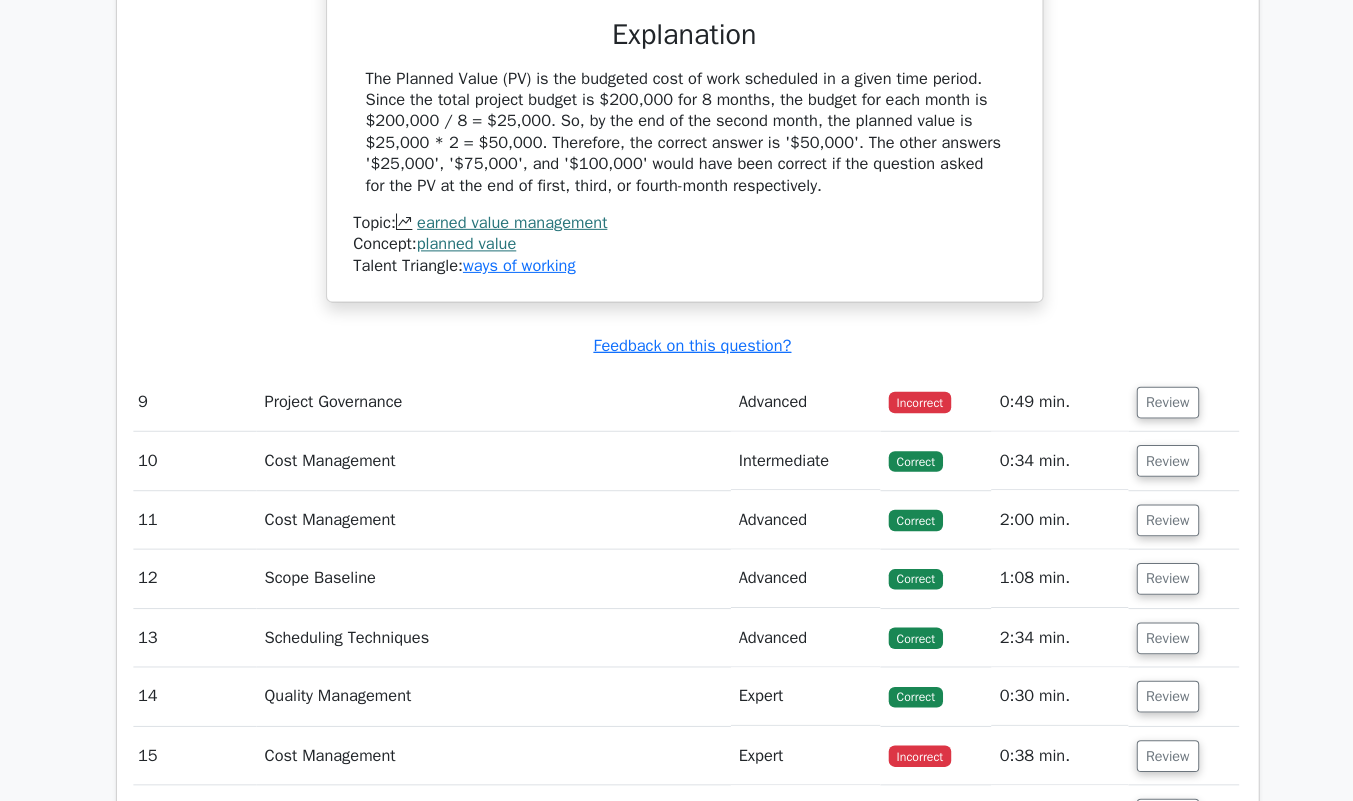 click on "Review" at bounding box center (1145, 407) 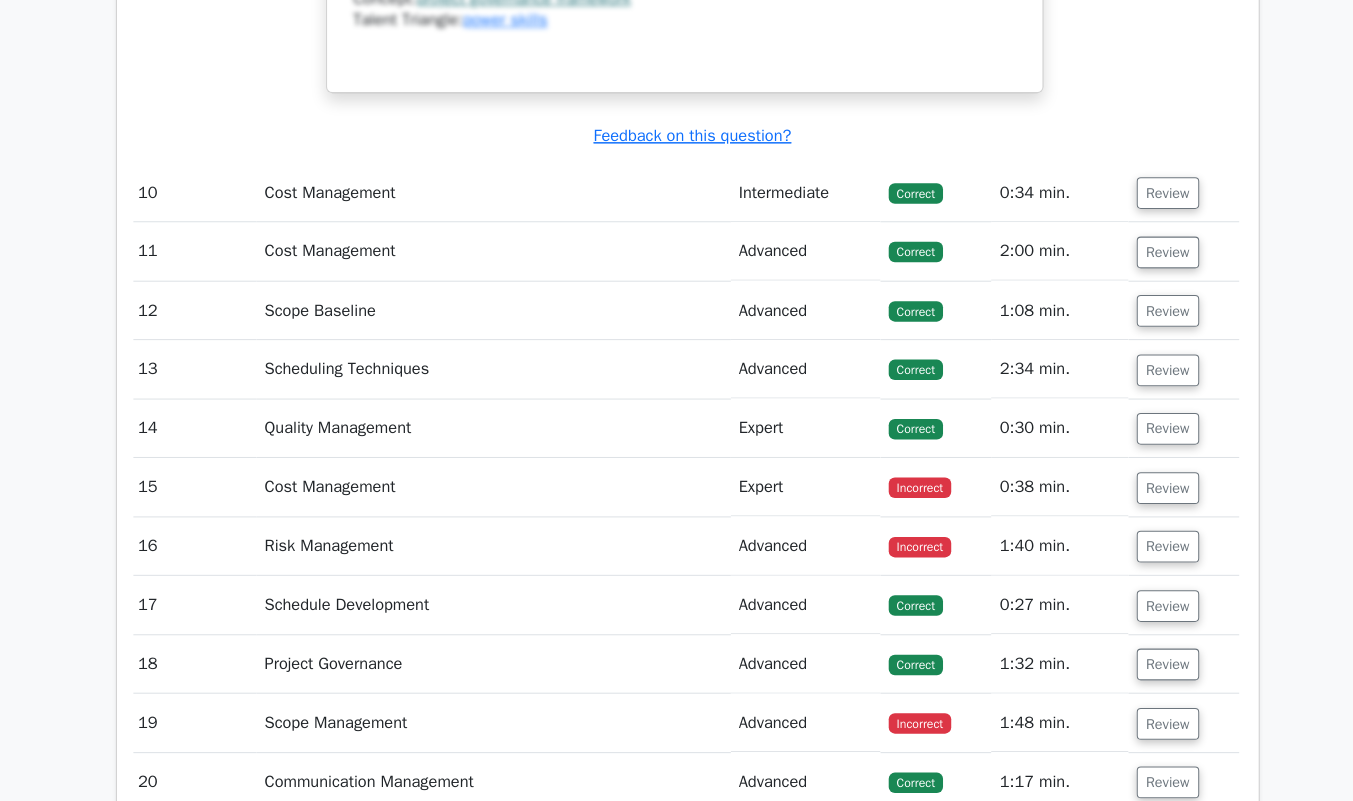 scroll, scrollTop: 10411, scrollLeft: 0, axis: vertical 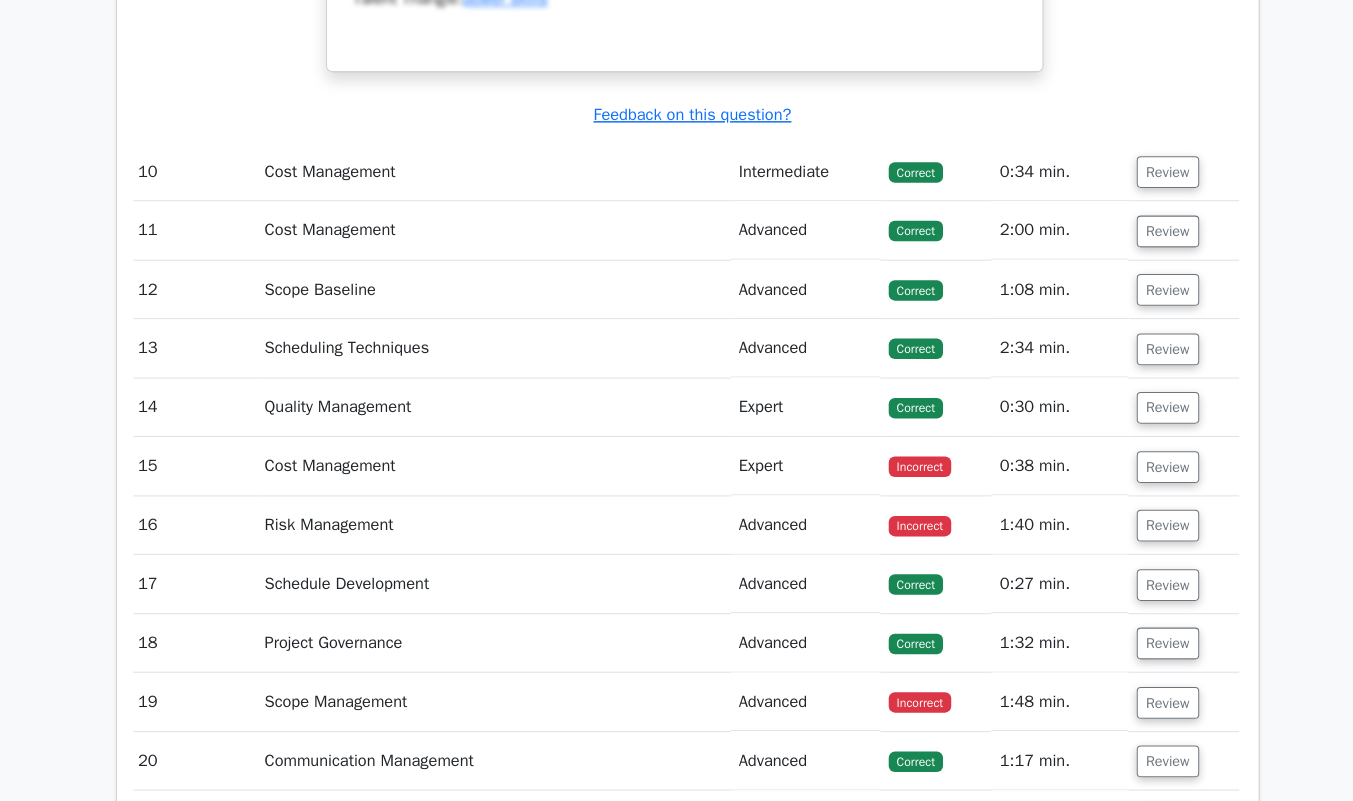 click on "Review" at bounding box center (1145, 244) 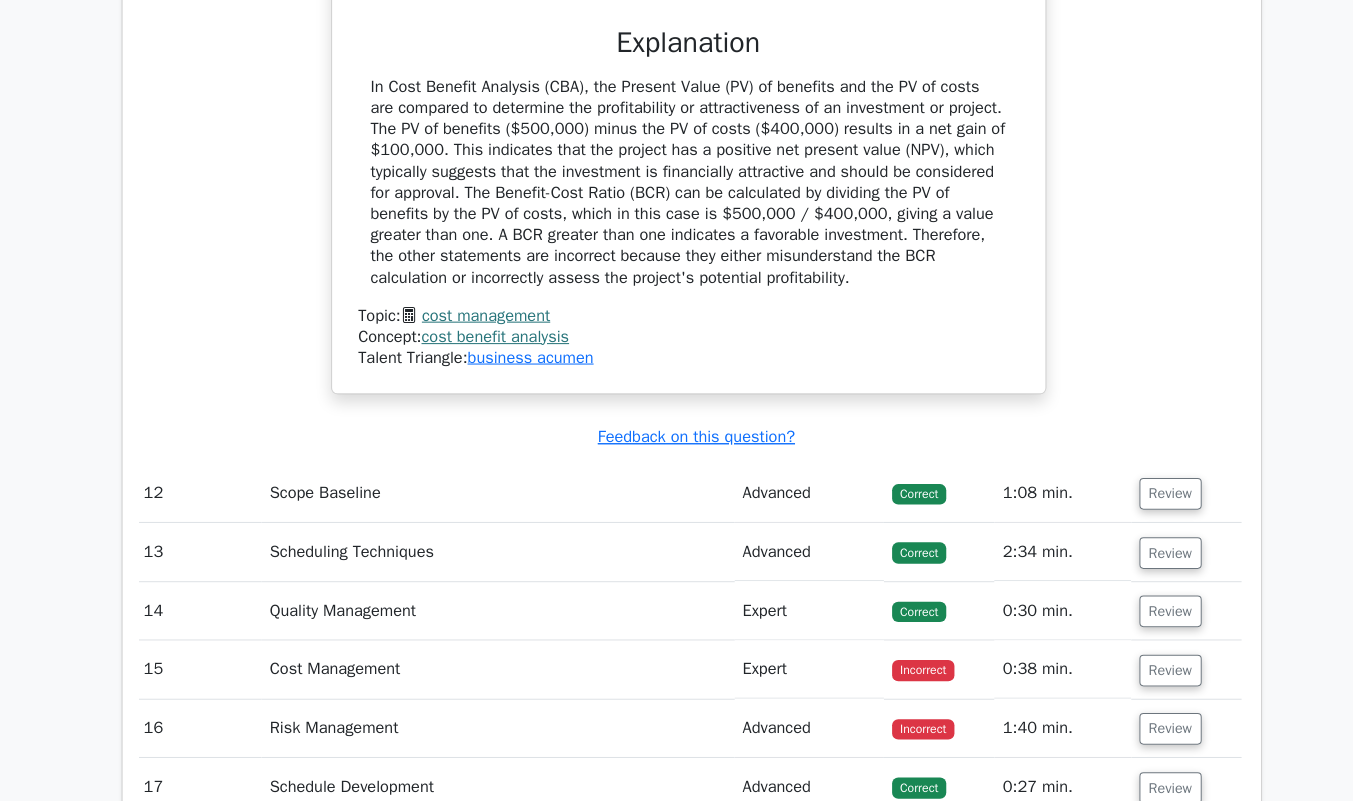 scroll, scrollTop: 11076, scrollLeft: 0, axis: vertical 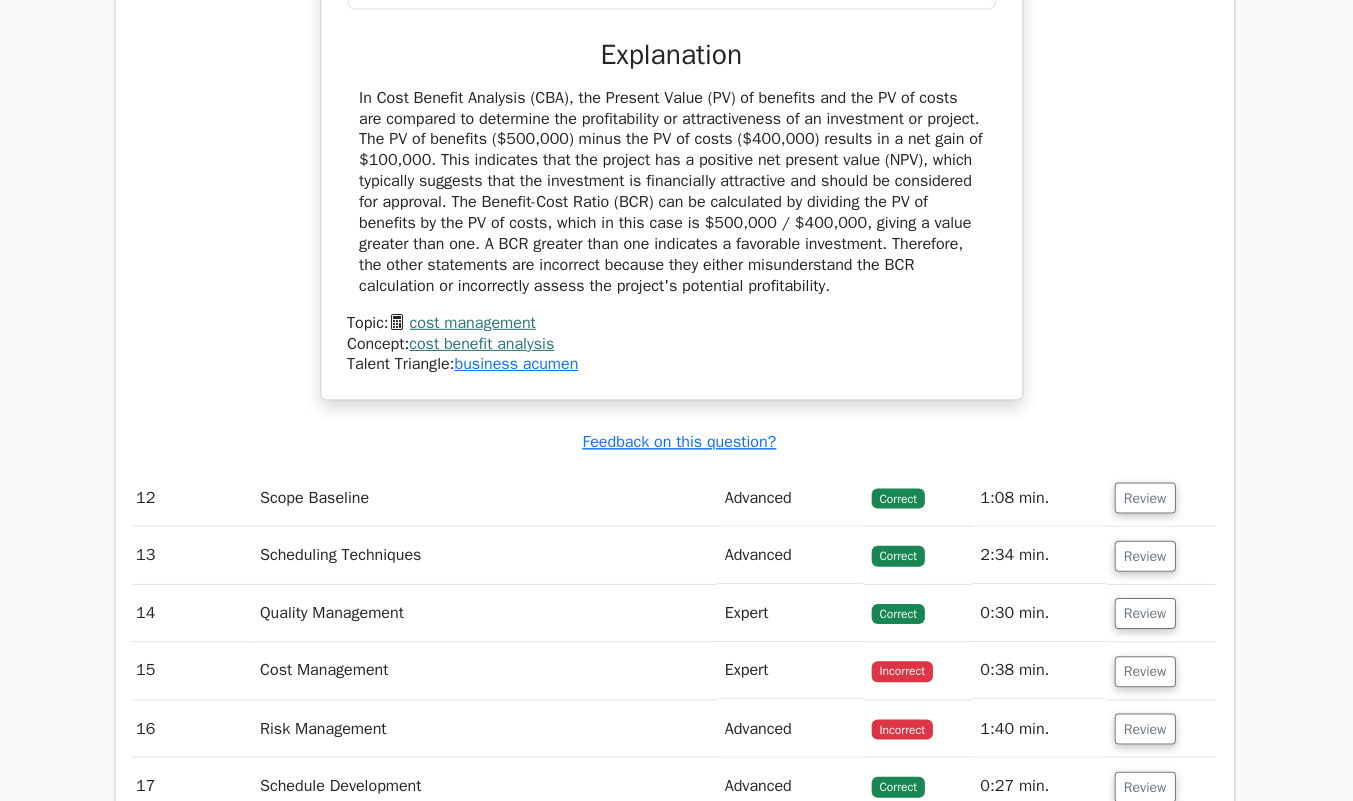 click on "Review" at bounding box center (1145, 555) 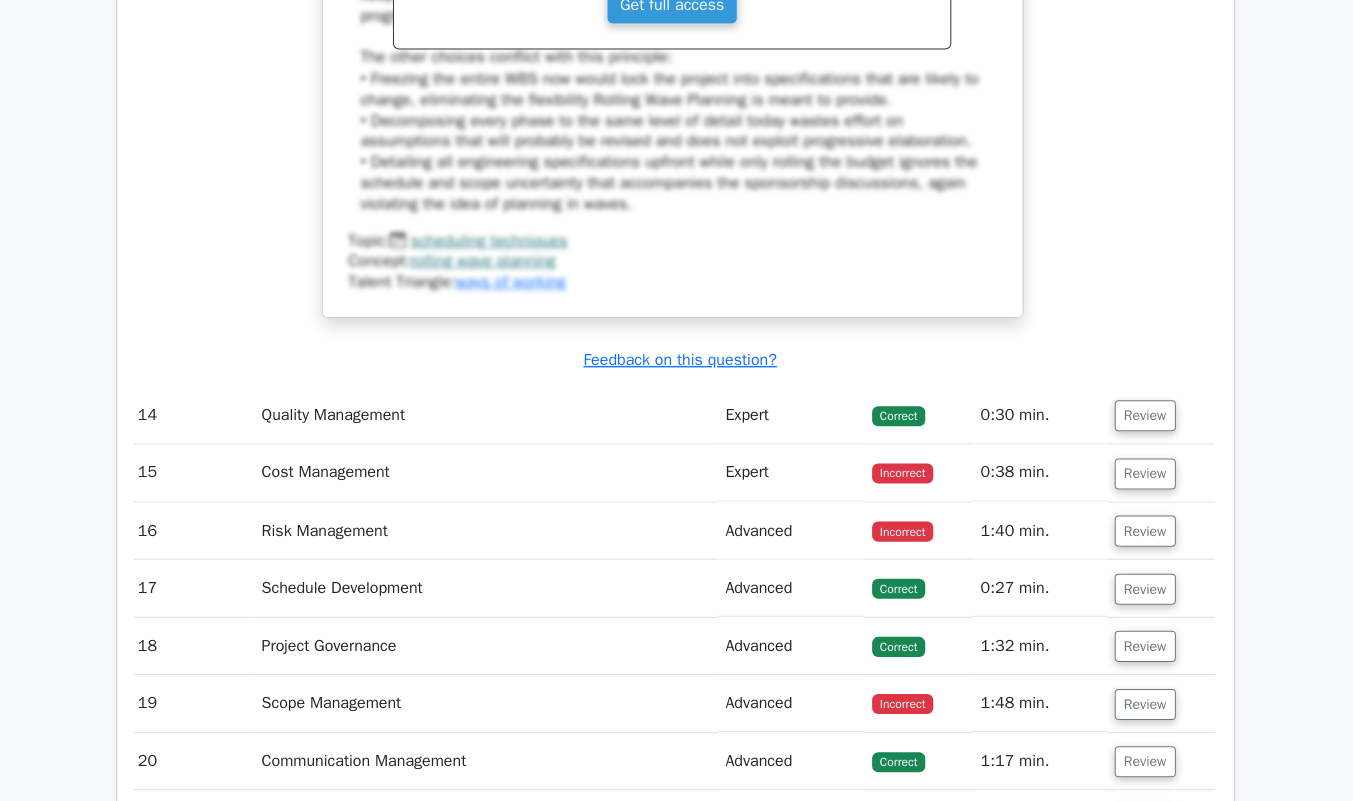 scroll, scrollTop: 12519, scrollLeft: 0, axis: vertical 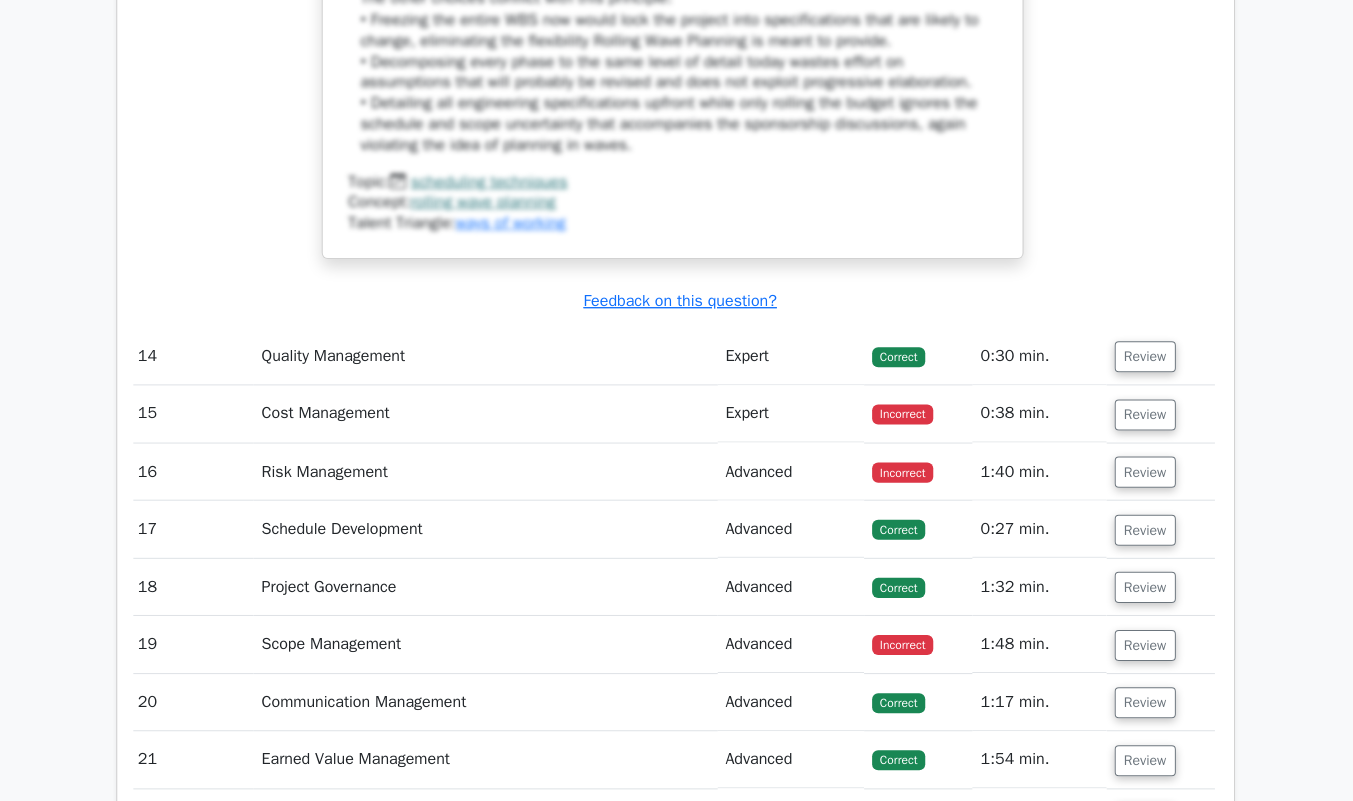 click on "Review" at bounding box center (1145, 355) 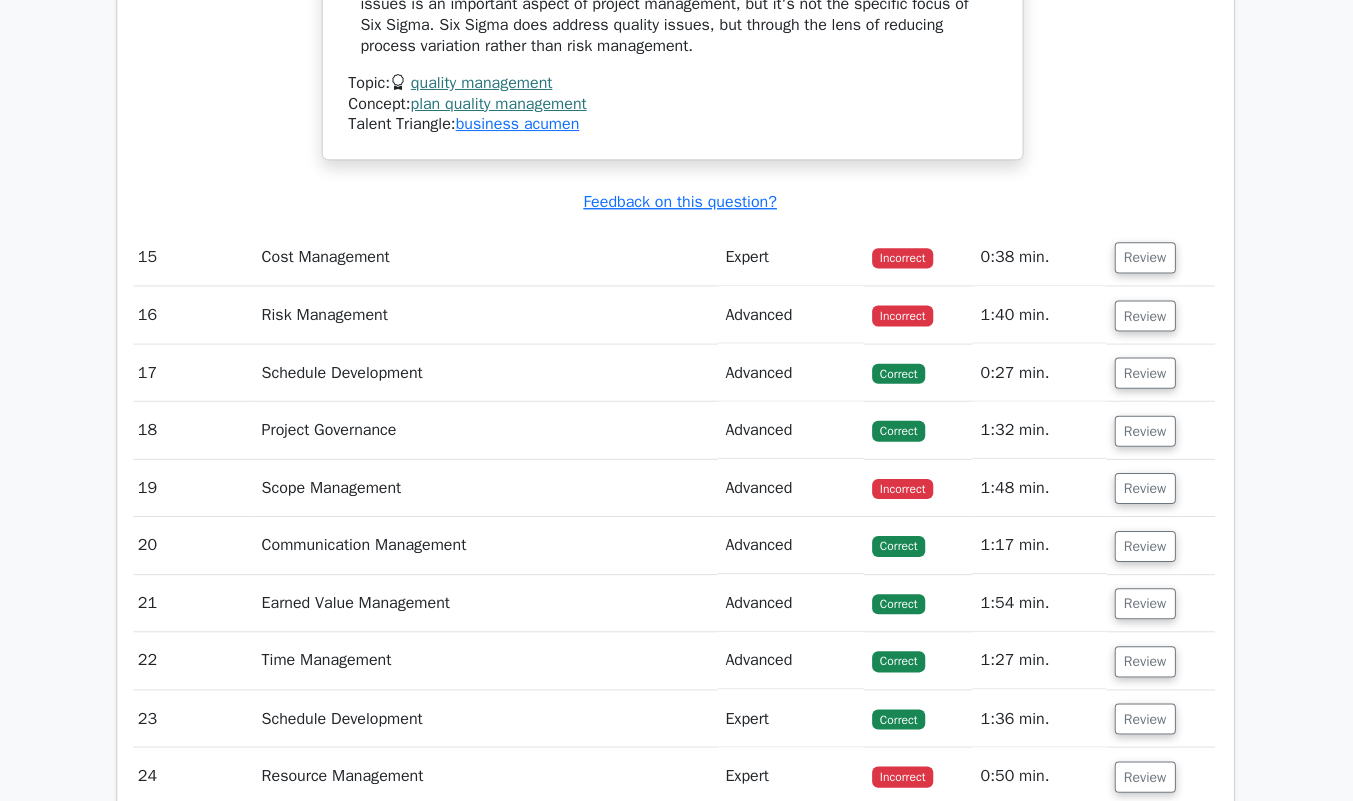 scroll, scrollTop: 13858, scrollLeft: 0, axis: vertical 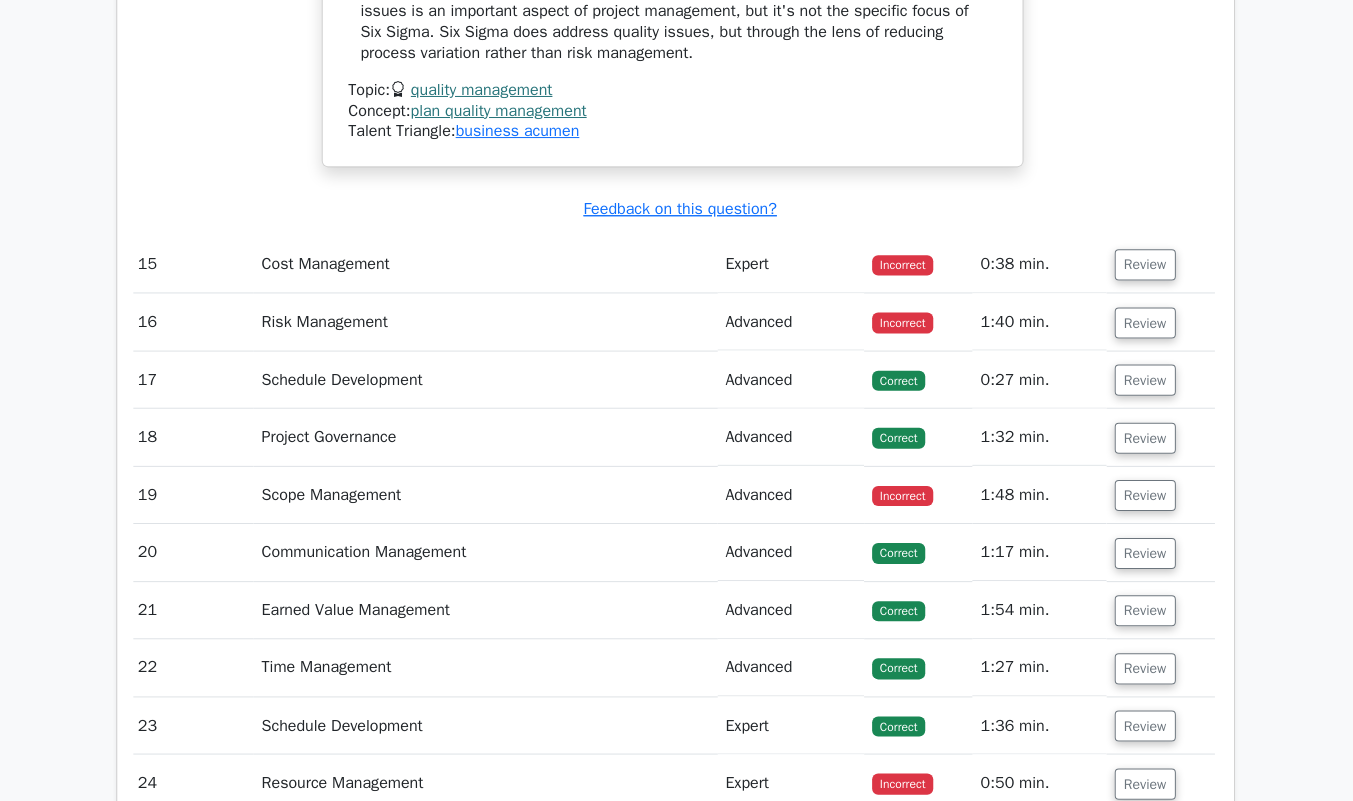 click on "Review" at bounding box center [1145, 264] 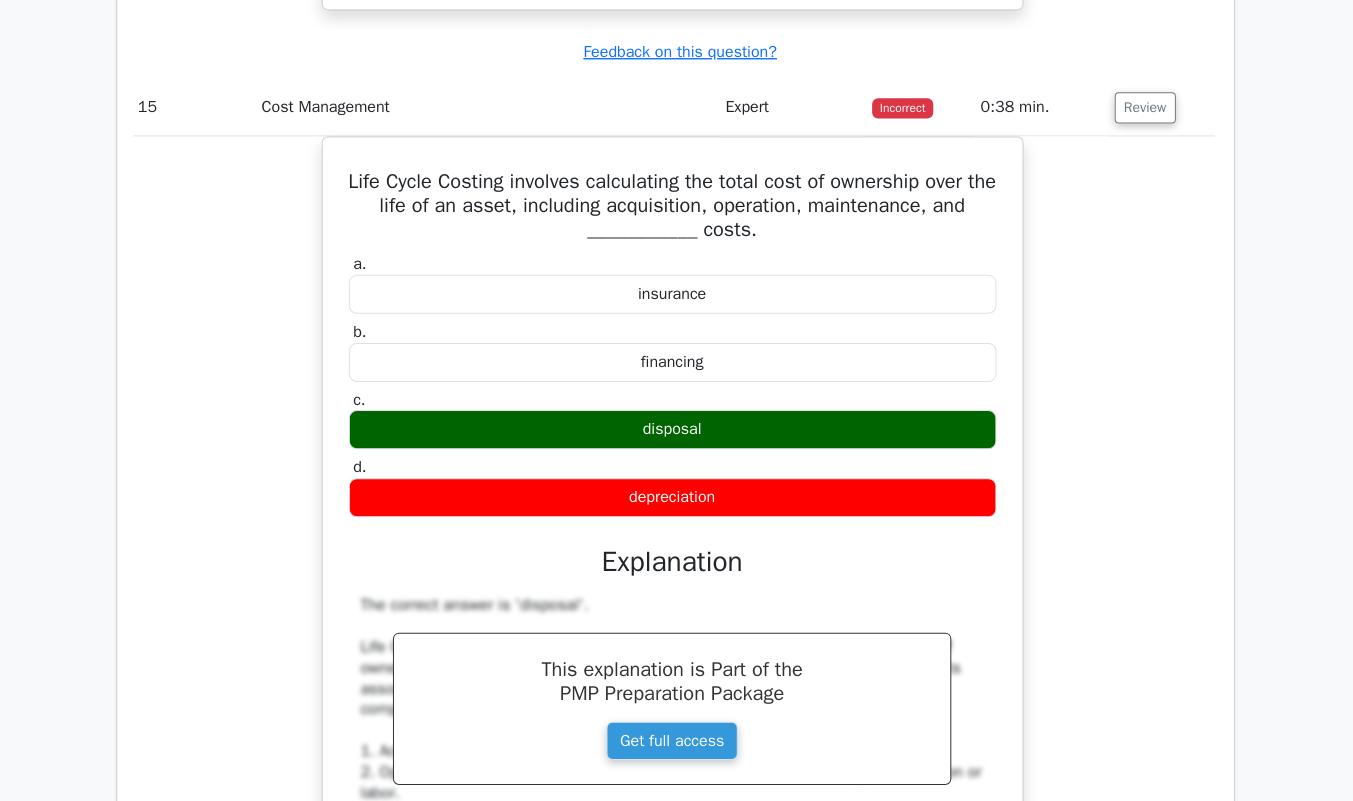 scroll, scrollTop: 13994, scrollLeft: 0, axis: vertical 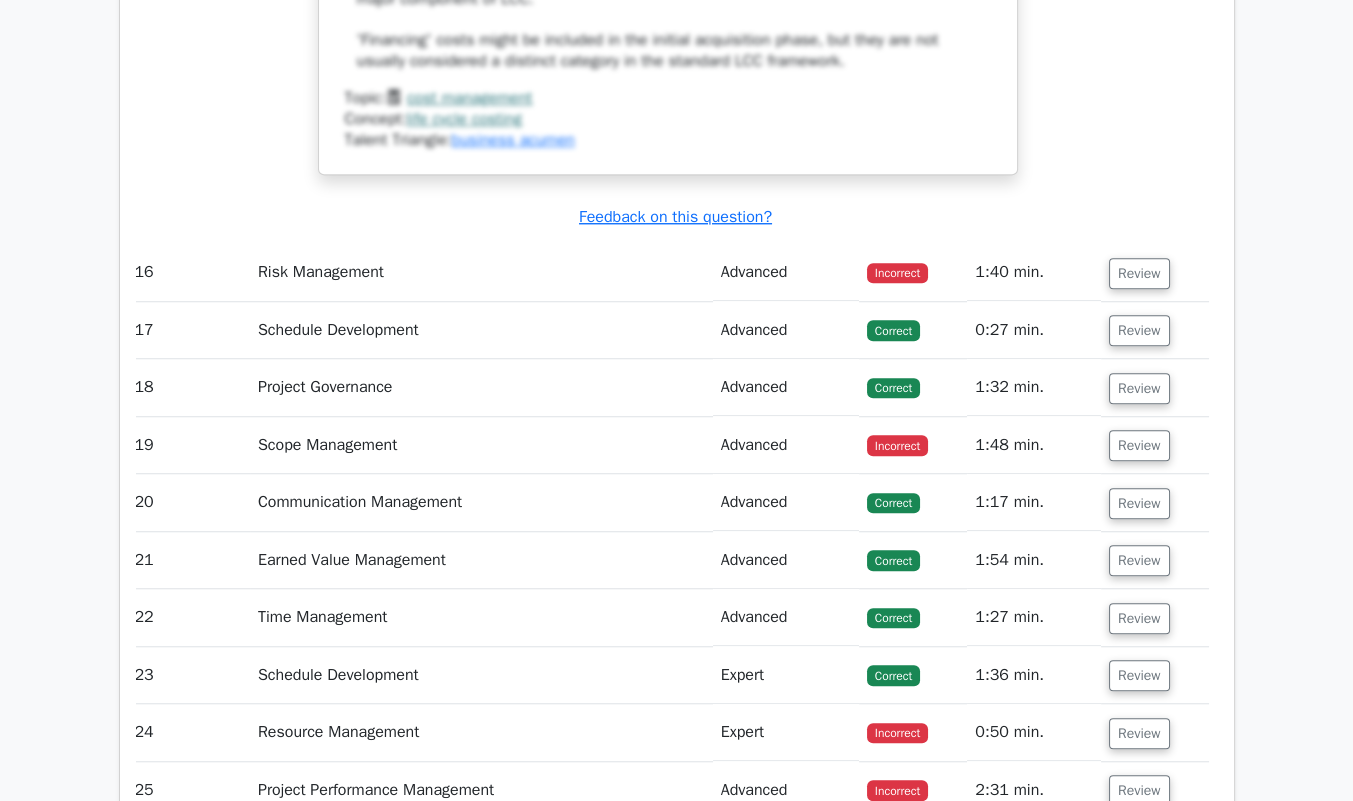 click on "Review" at bounding box center (1139, 273) 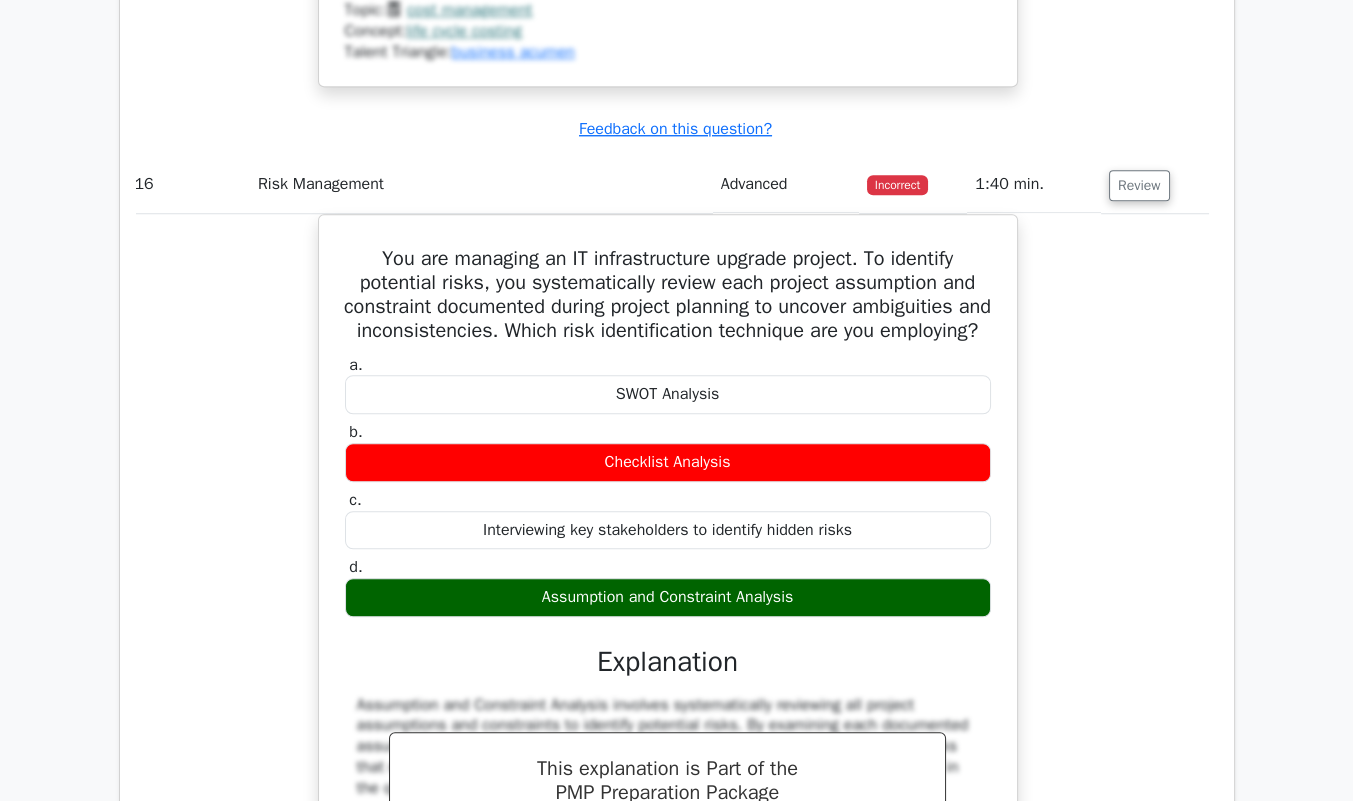 scroll, scrollTop: 15190, scrollLeft: 0, axis: vertical 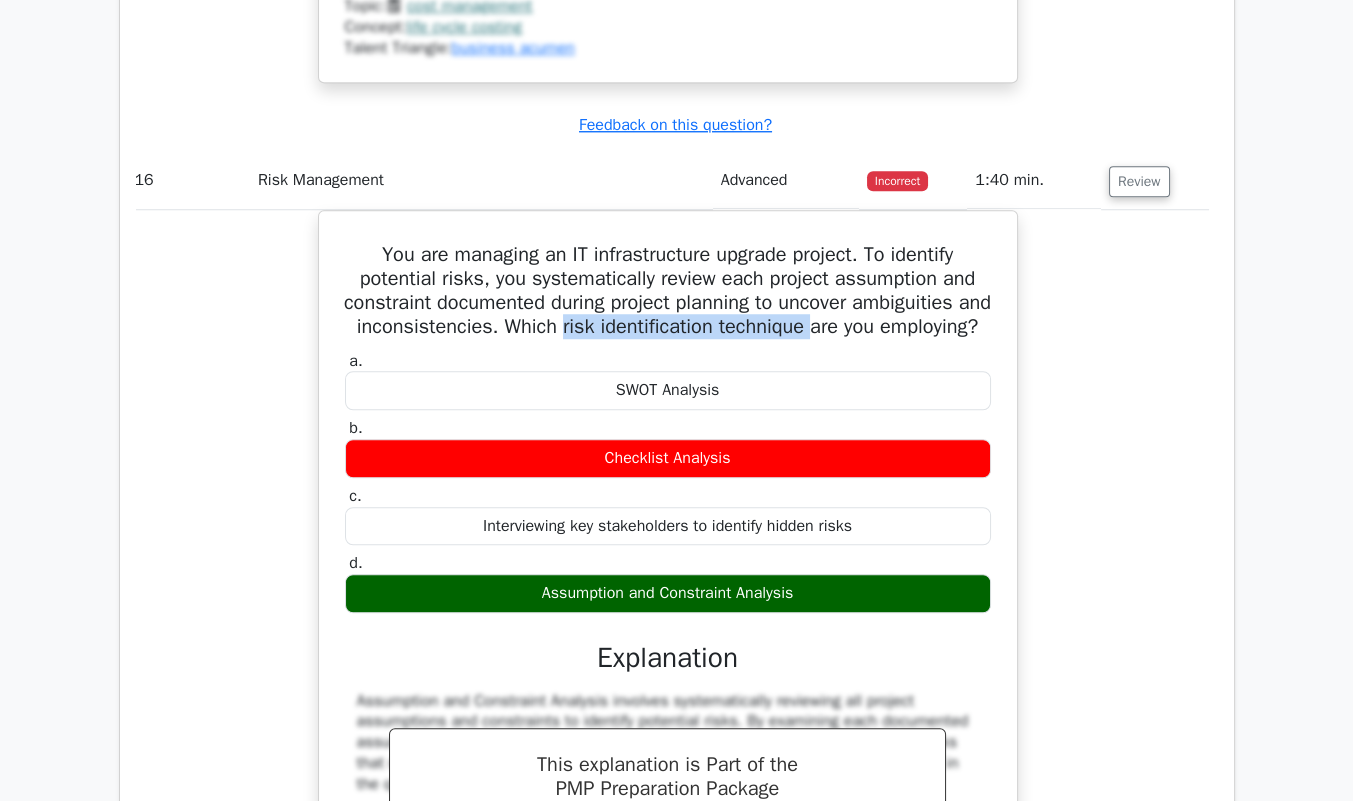 drag, startPoint x: 630, startPoint y: 380, endPoint x: 889, endPoint y: 381, distance: 259.00192 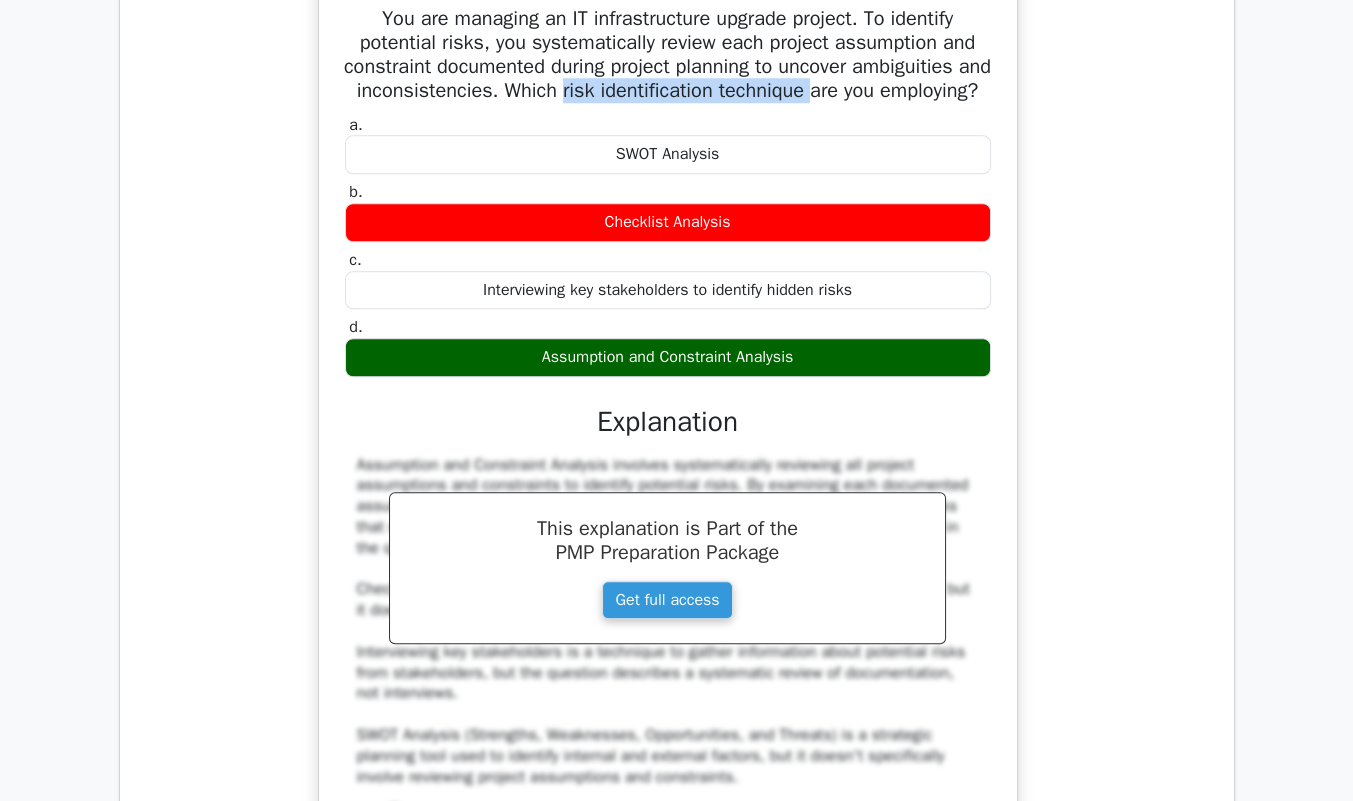 scroll, scrollTop: 15408, scrollLeft: 0, axis: vertical 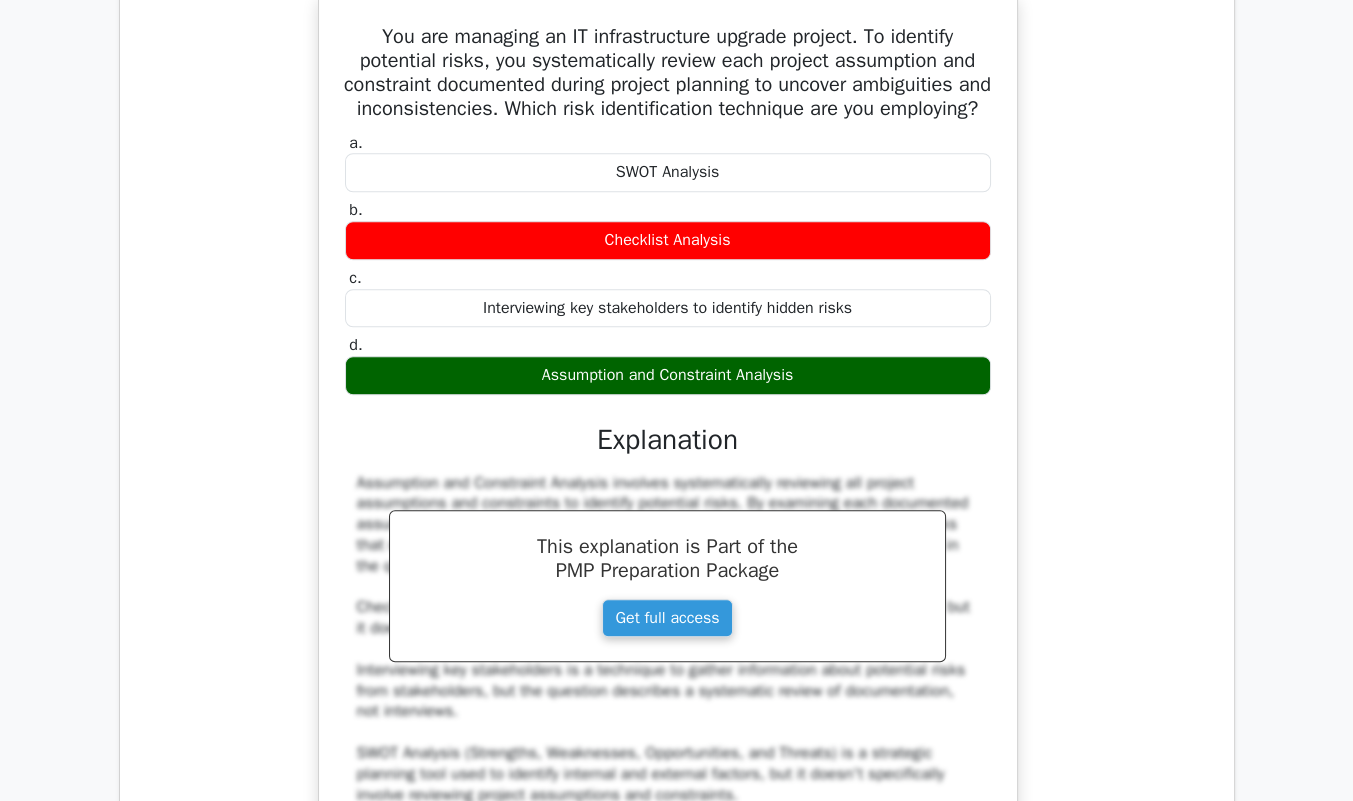 click on "You are managing an IT infrastructure upgrade project. To identify potential risks, you systematically review each project assumption and constraint documented during project planning to uncover ambiguities and inconsistencies. Which risk identification technique are you employing?
a.
SWOT Analysis
b." at bounding box center (668, 462) 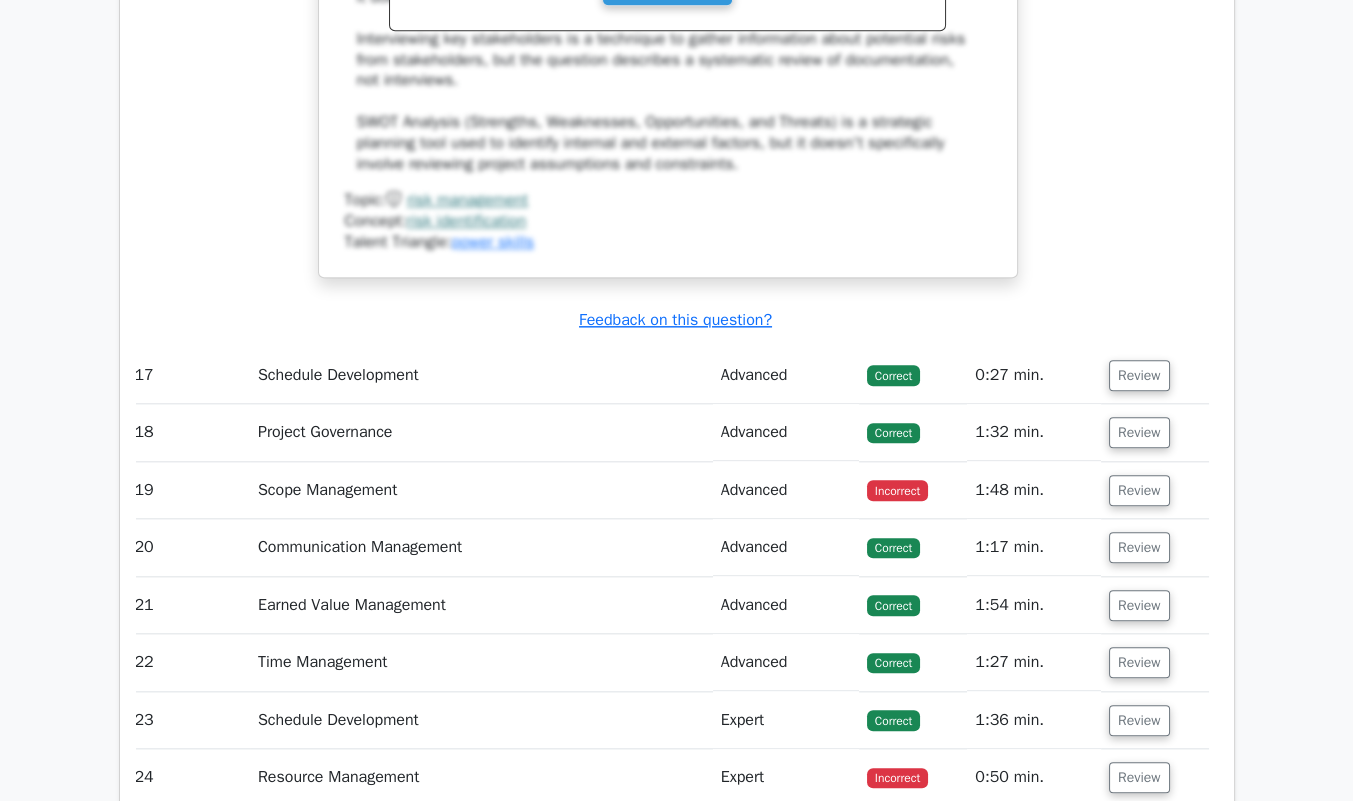 scroll, scrollTop: 16039, scrollLeft: 0, axis: vertical 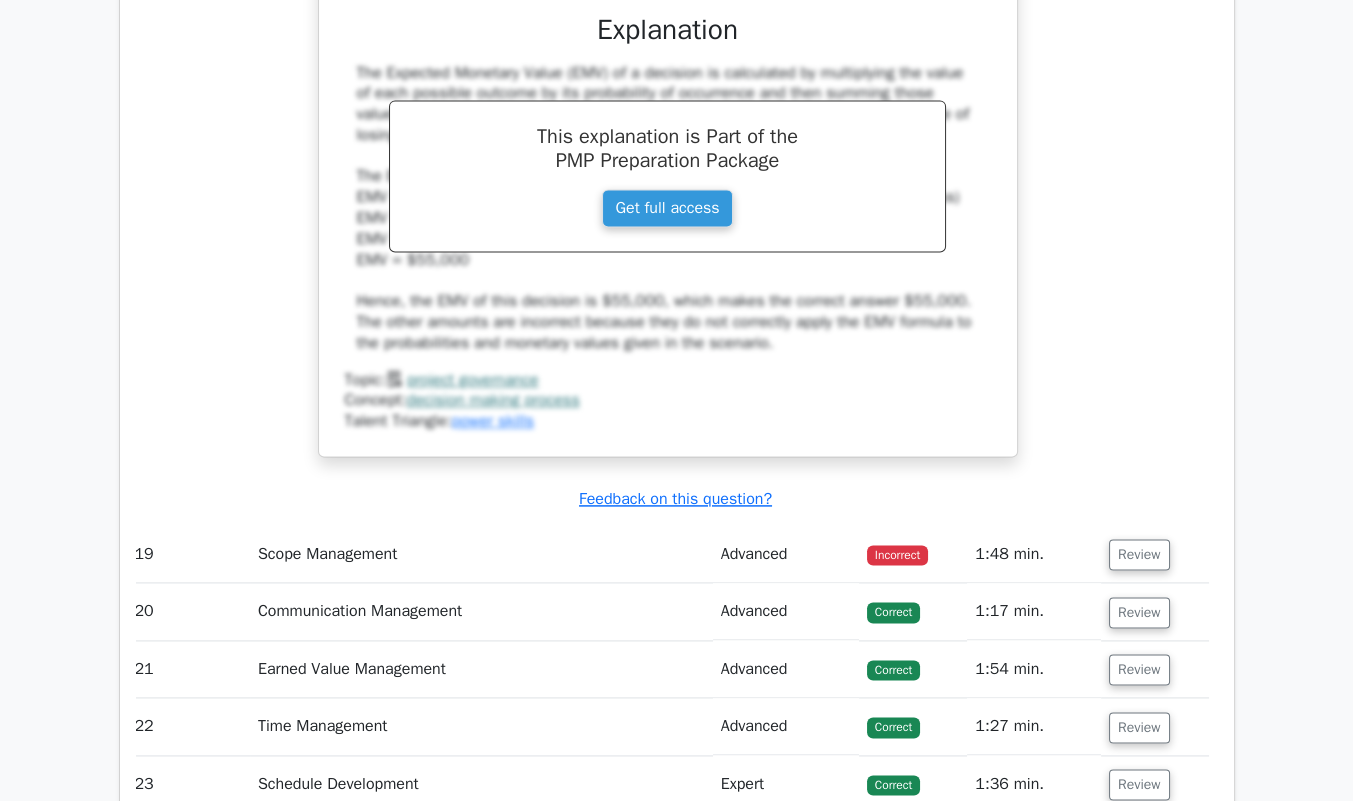 click on "Review" at bounding box center (1139, 554) 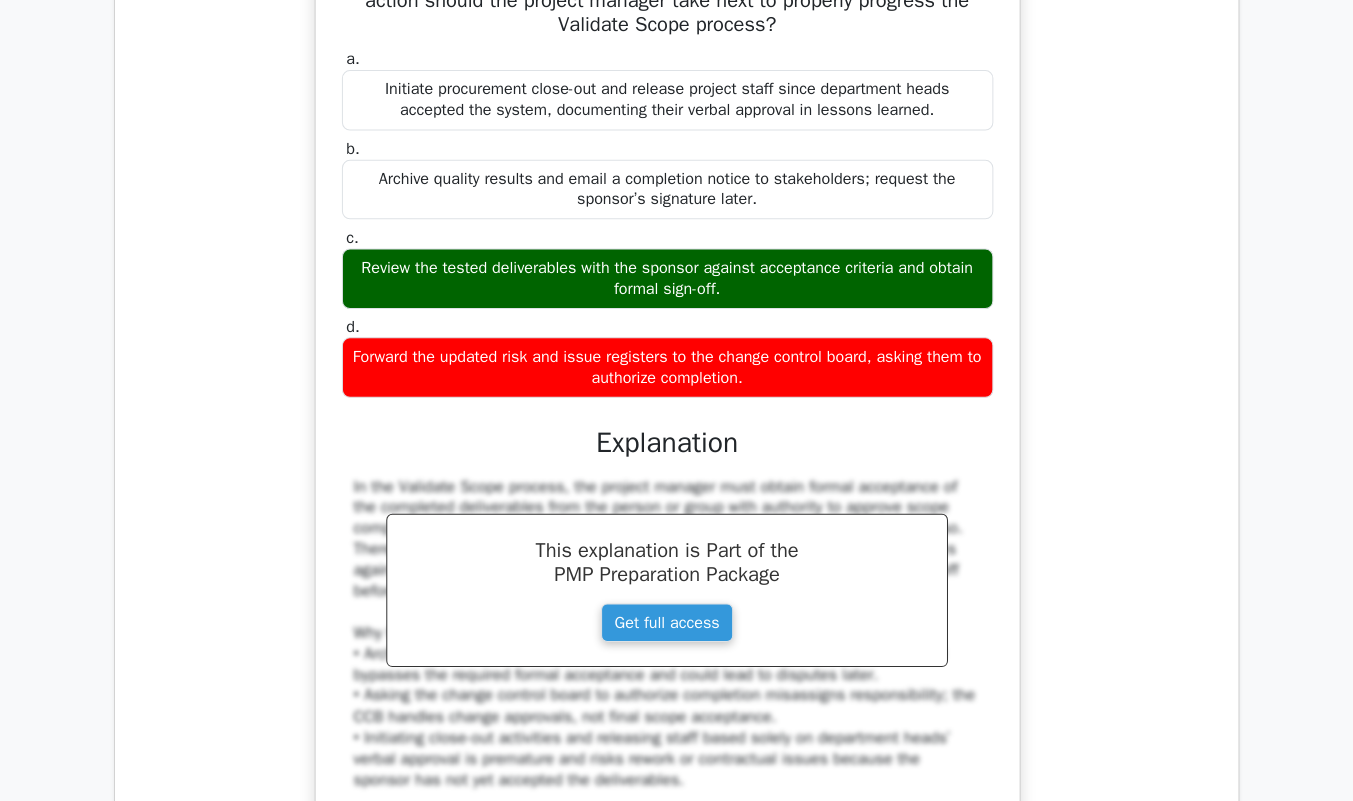scroll, scrollTop: 17691, scrollLeft: 0, axis: vertical 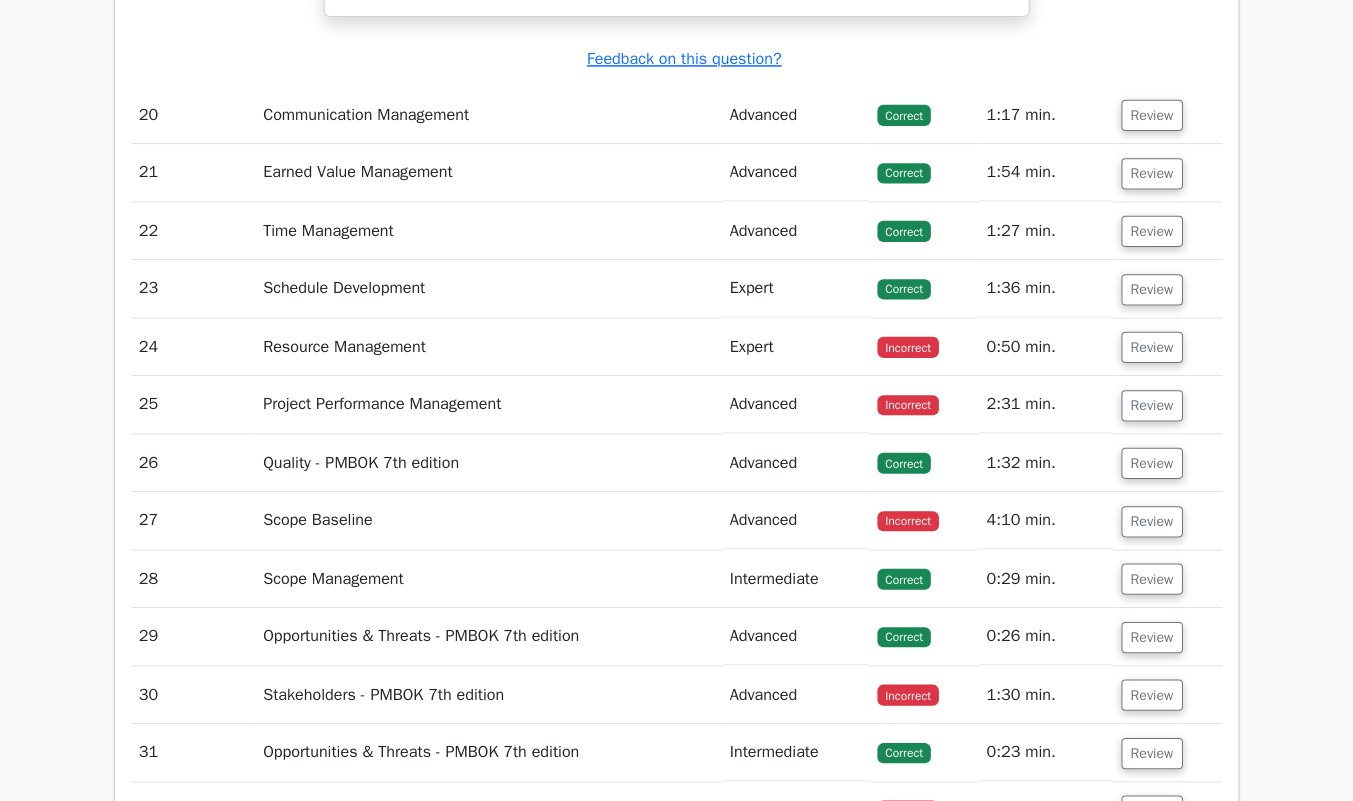 click on "Review" at bounding box center [1148, 118] 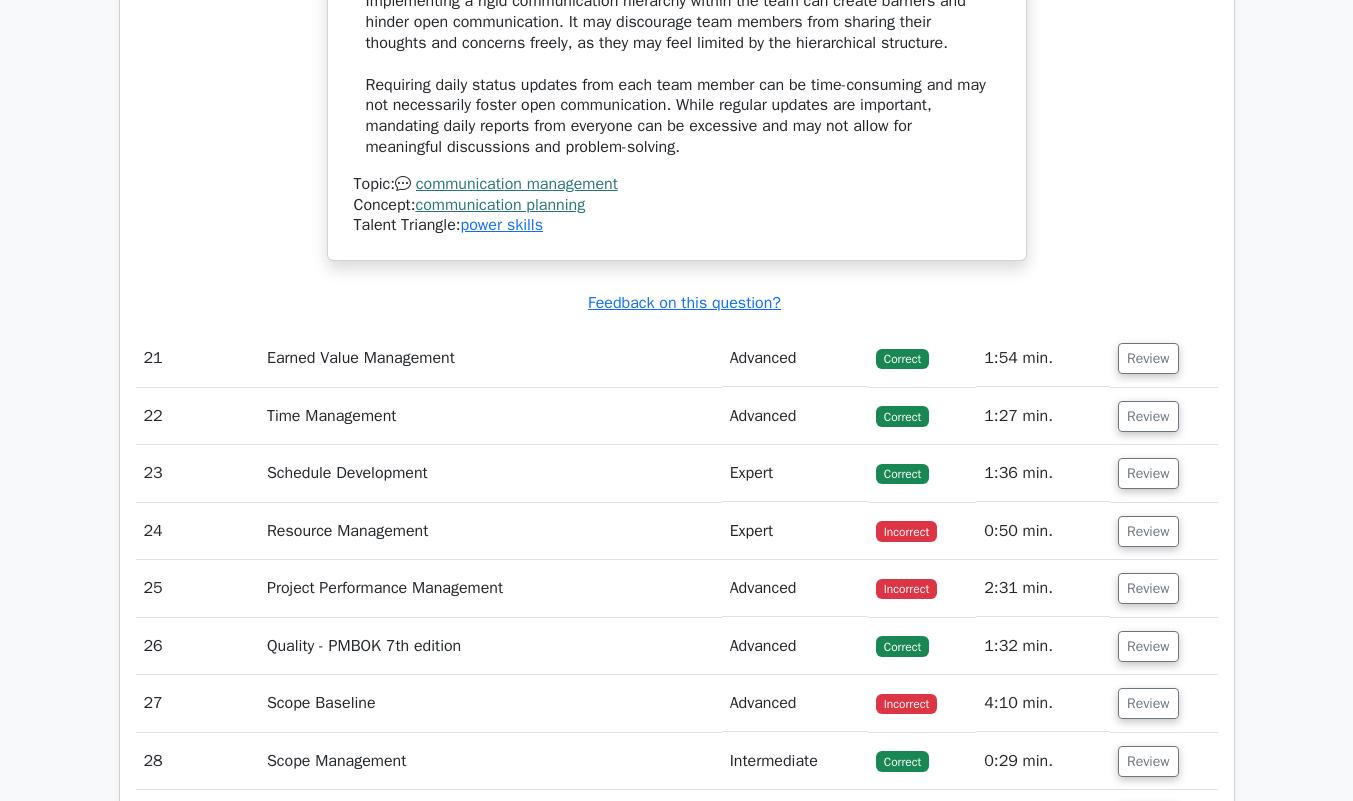 scroll, scrollTop: 19466, scrollLeft: 0, axis: vertical 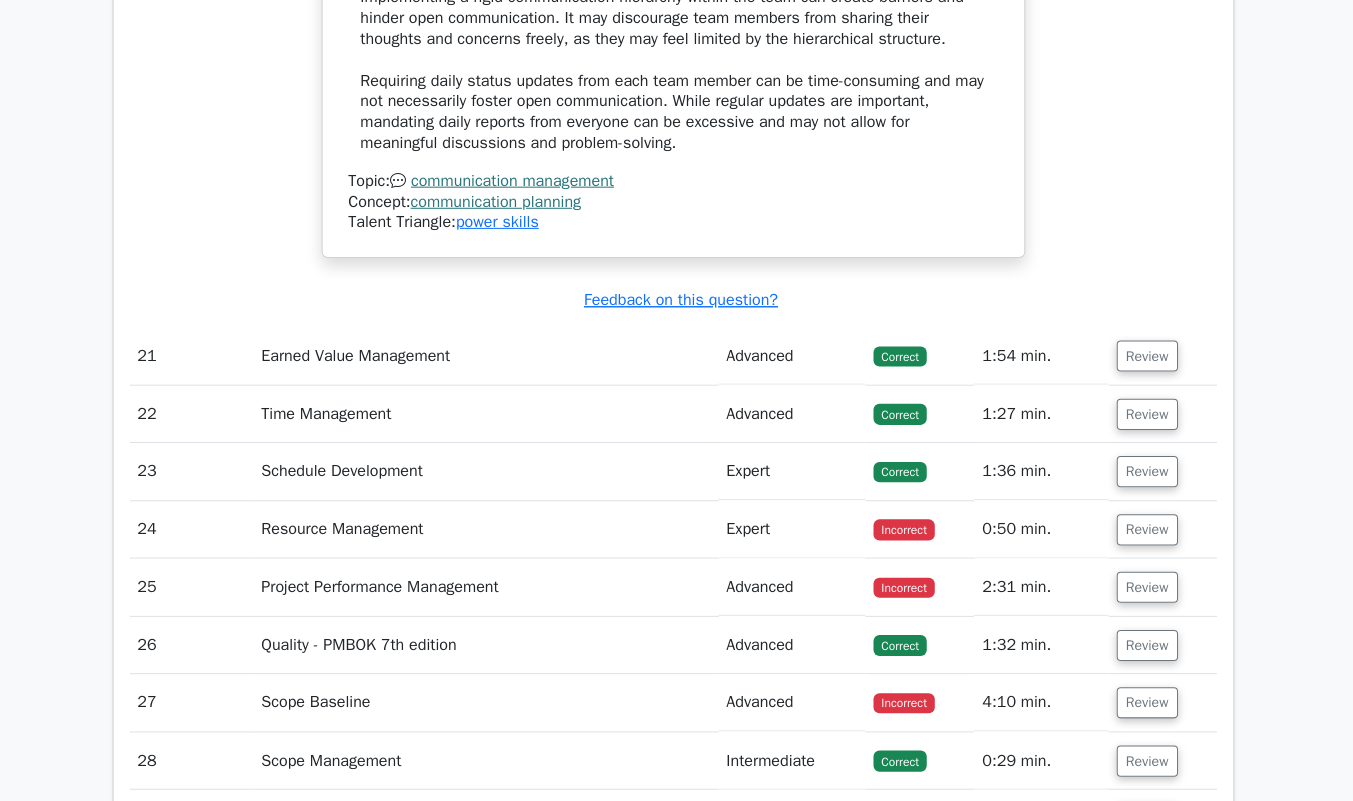 click on "Review" at bounding box center (1148, 356) 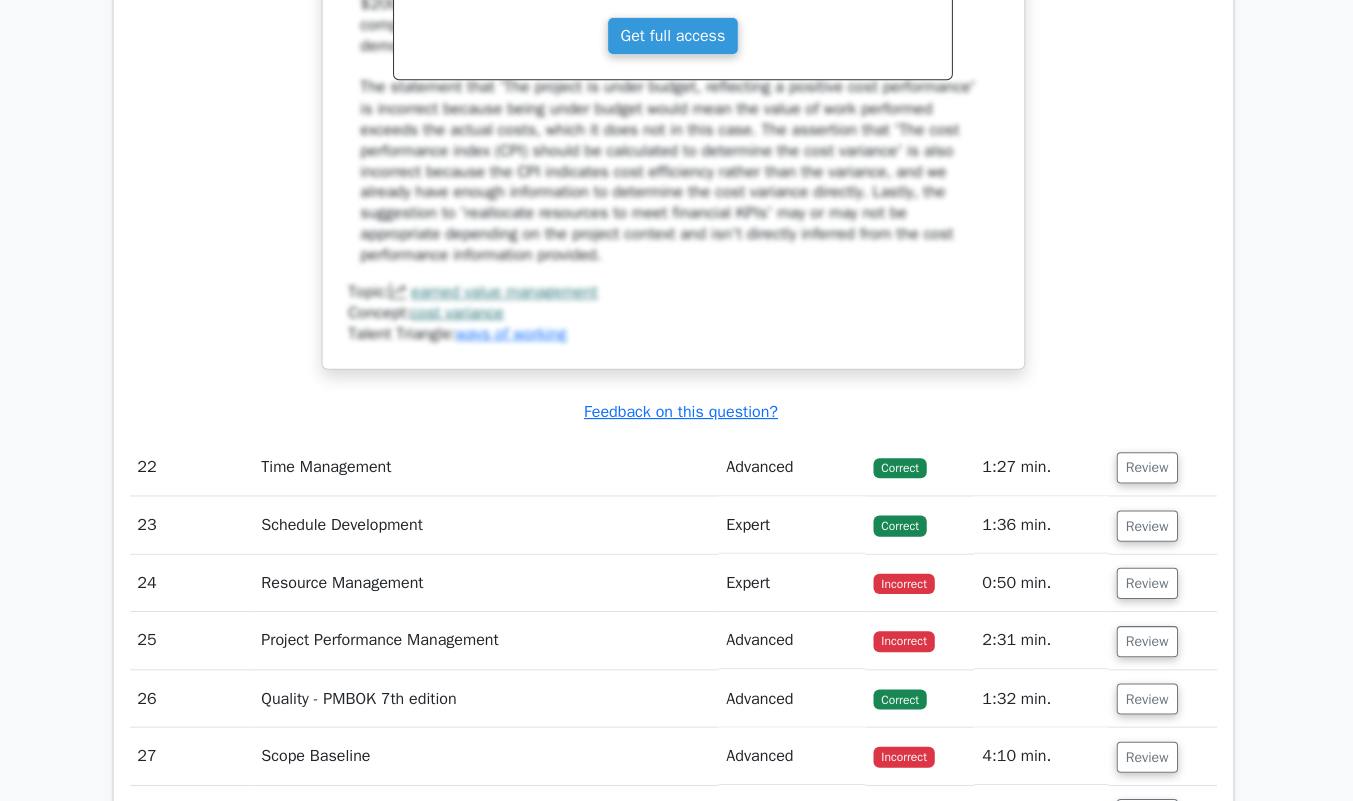 scroll, scrollTop: 20489, scrollLeft: 0, axis: vertical 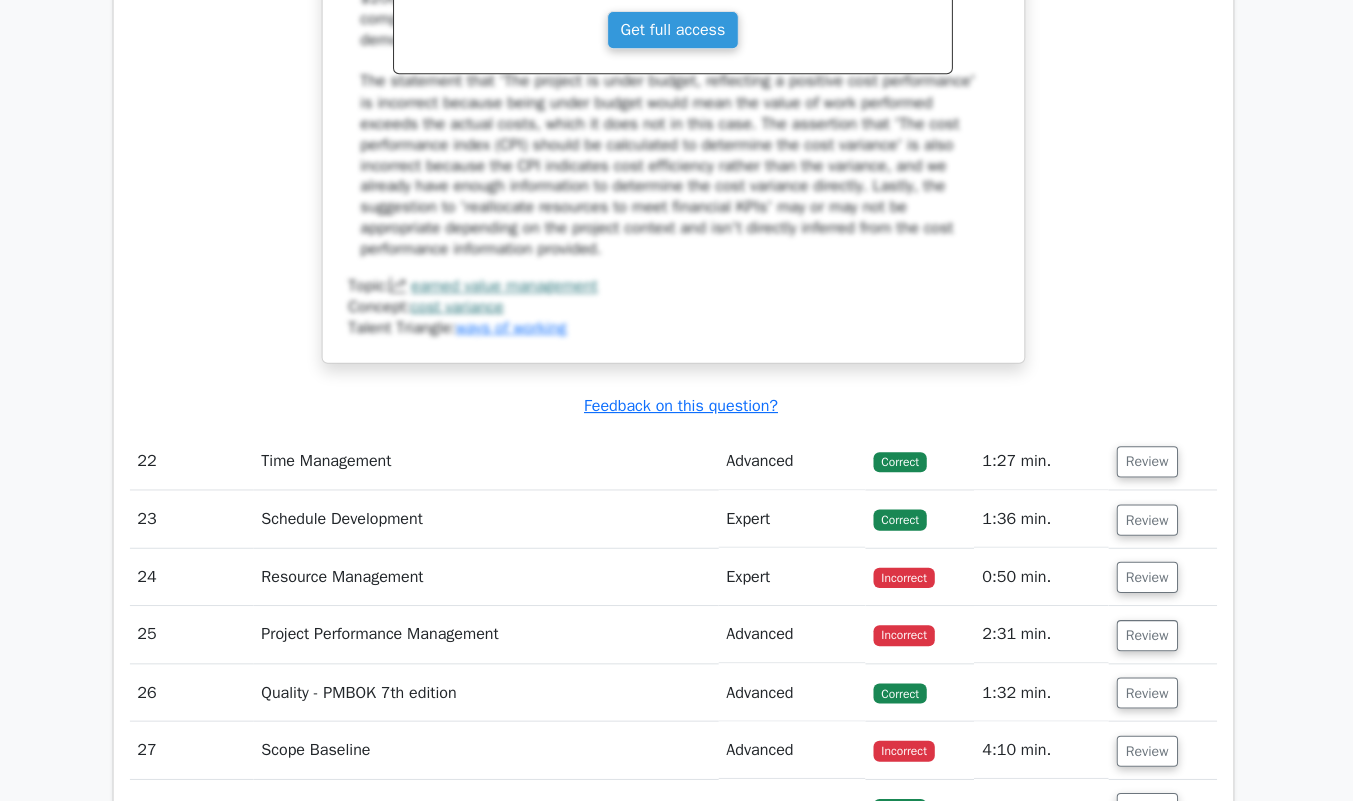click on "Review" at bounding box center [1148, 463] 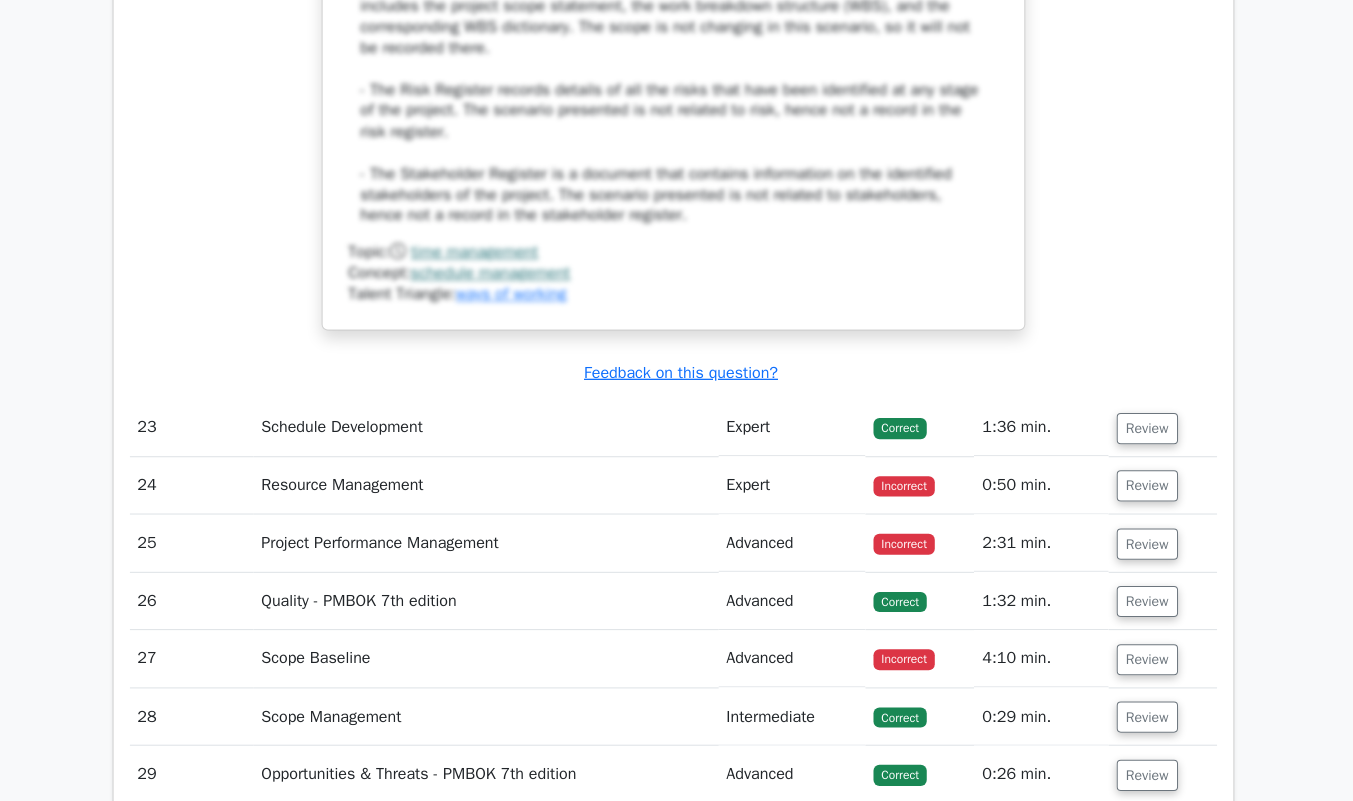 scroll, scrollTop: 21671, scrollLeft: 0, axis: vertical 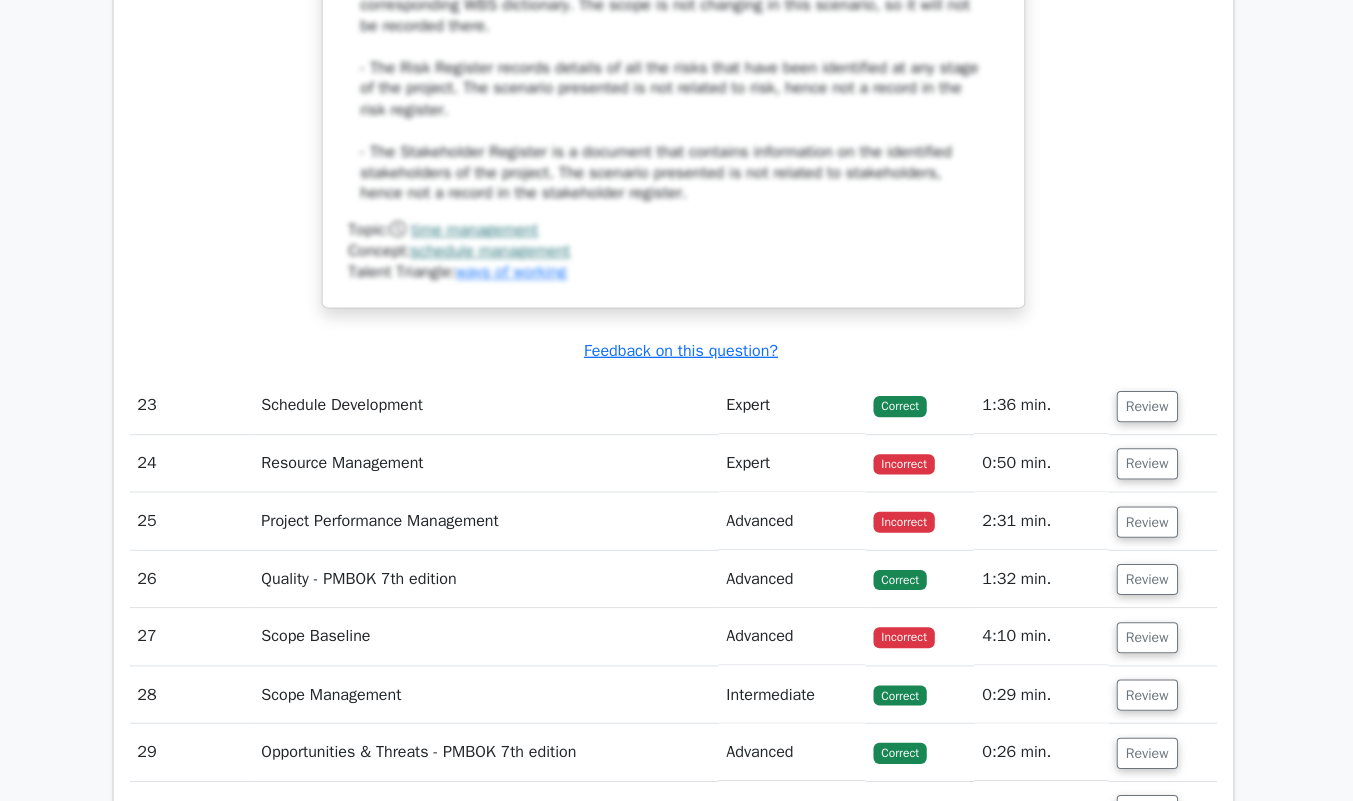 click on "Review" at bounding box center (1148, 408) 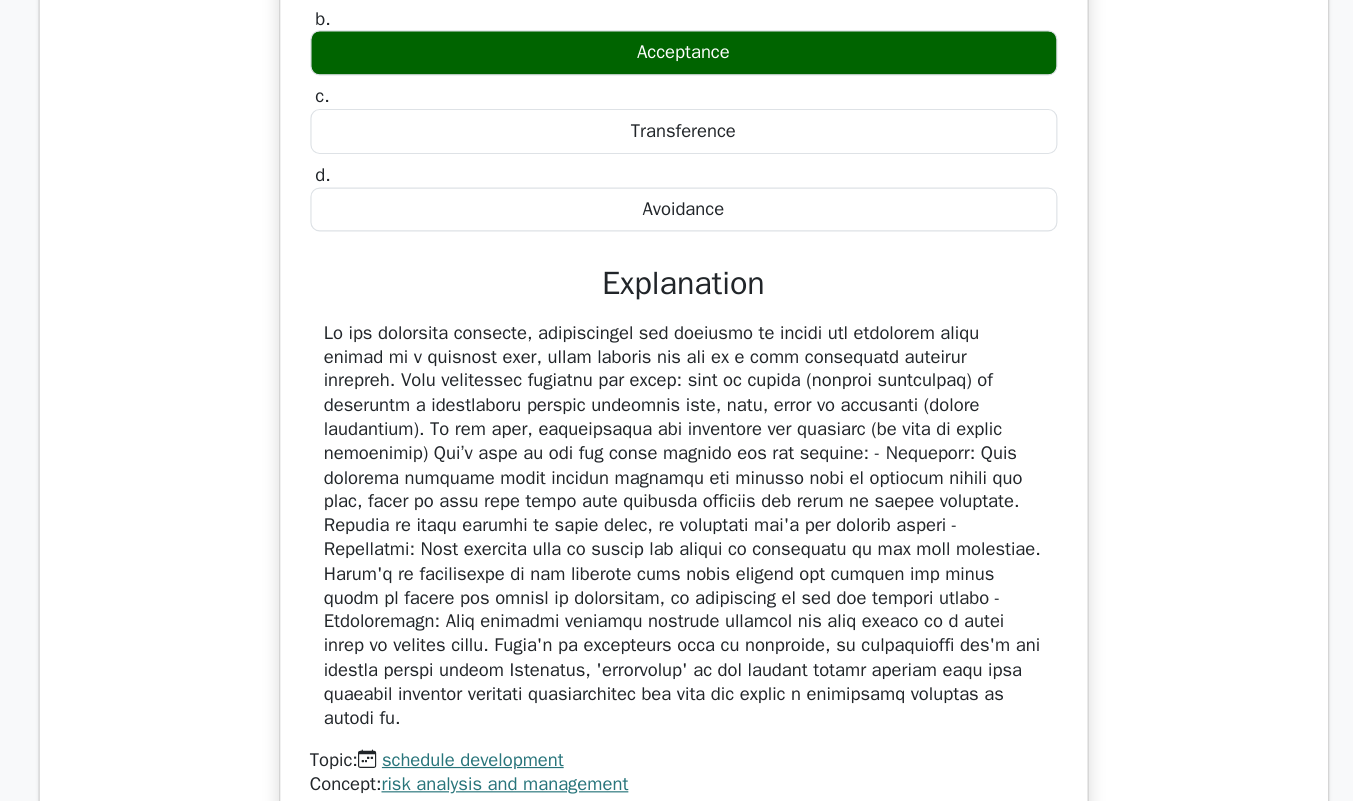 scroll, scrollTop: 22228, scrollLeft: 0, axis: vertical 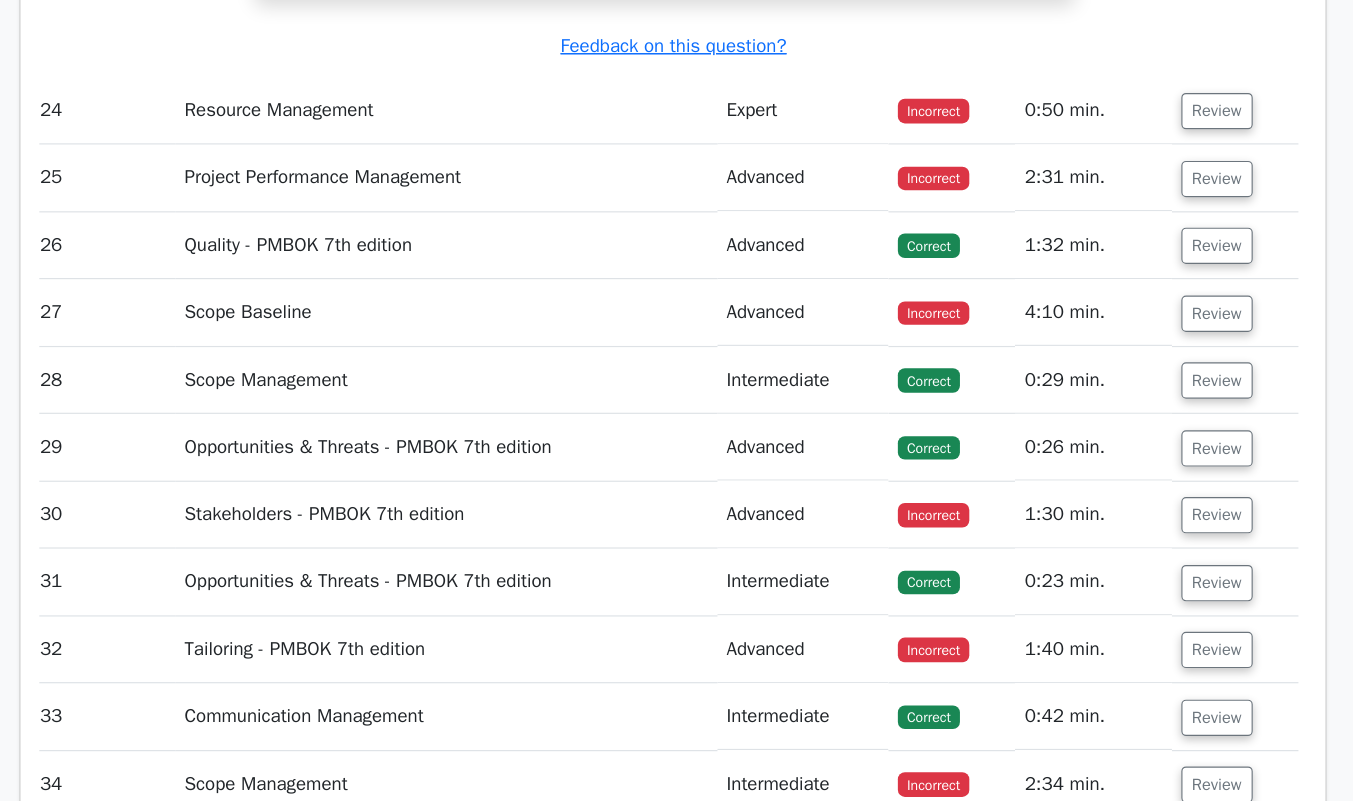 click on "Review" at bounding box center (1141, 211) 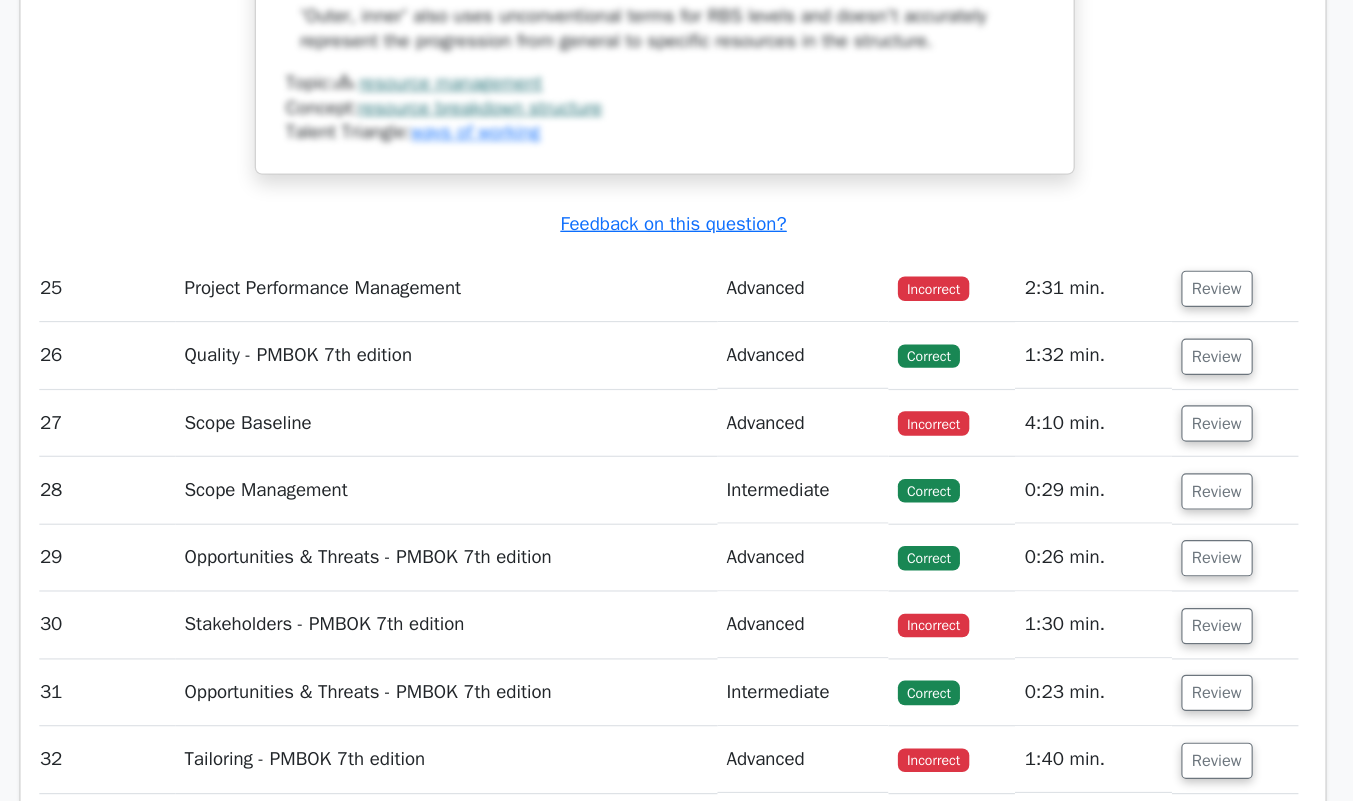 scroll, scrollTop: 24070, scrollLeft: 0, axis: vertical 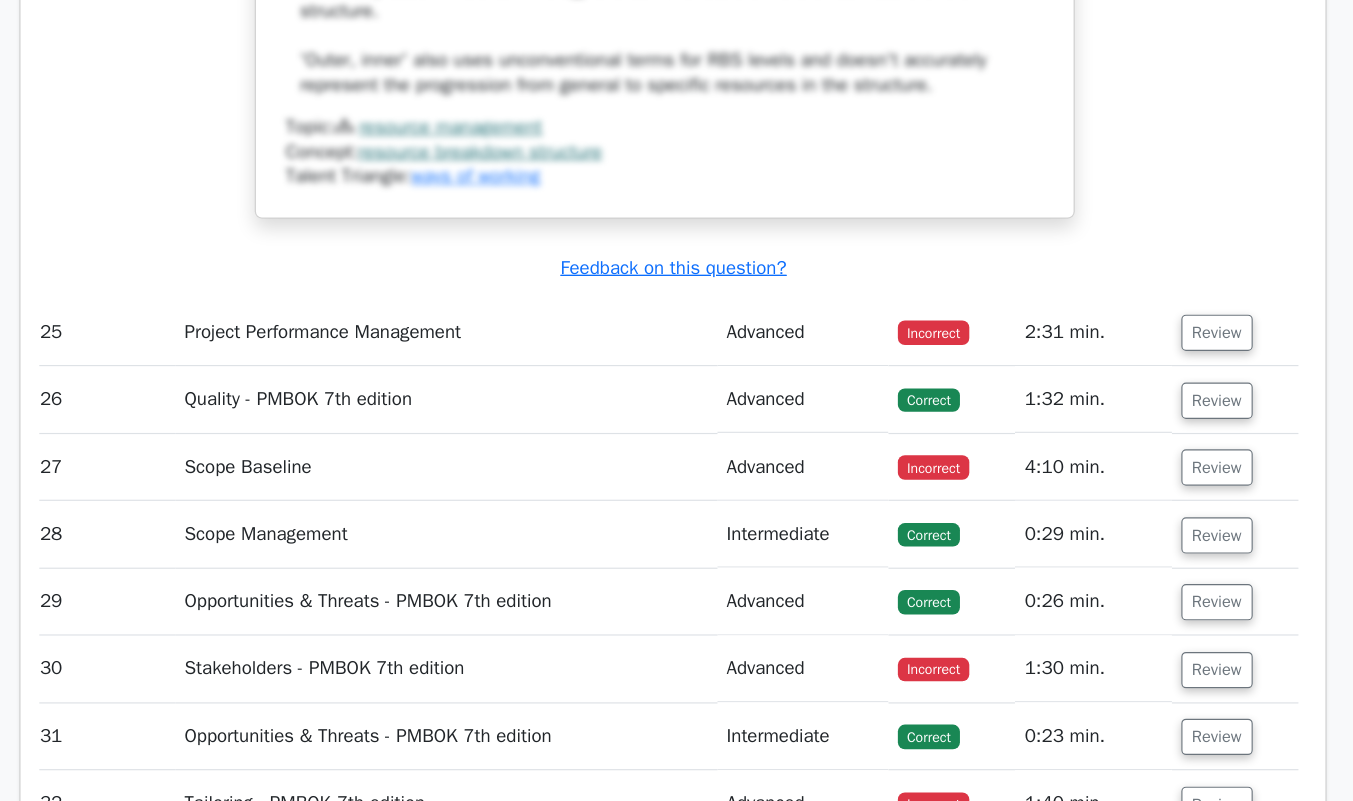 click on "Review" at bounding box center [1141, 286] 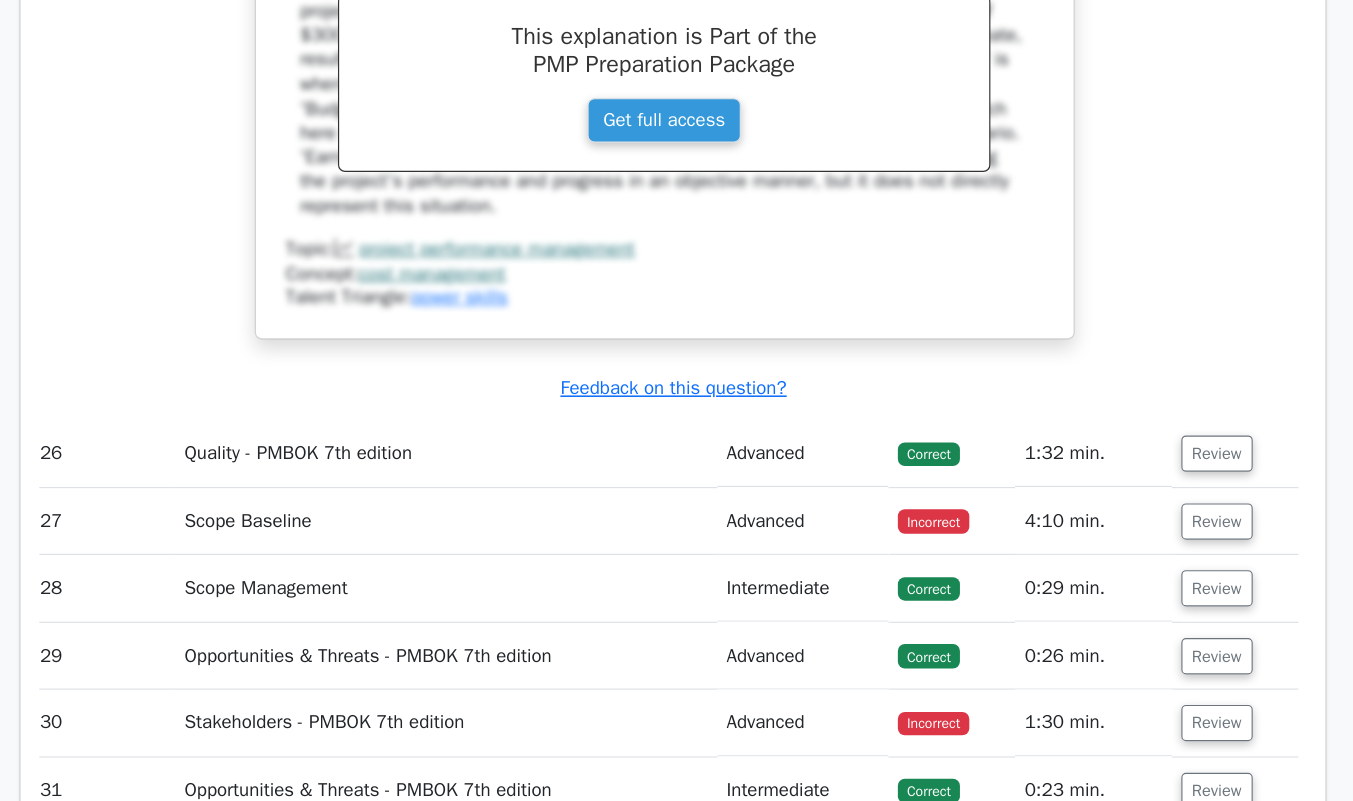 scroll, scrollTop: 24813, scrollLeft: 0, axis: vertical 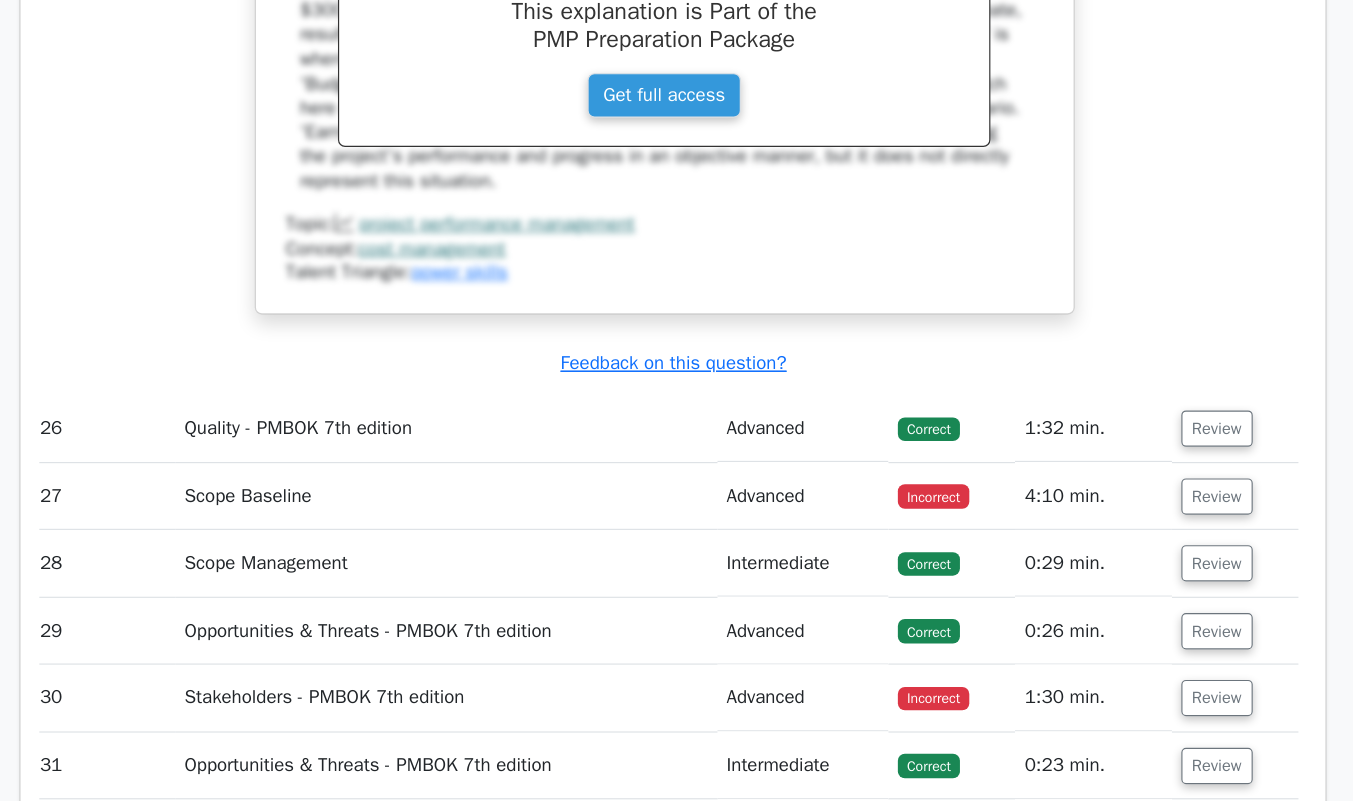 click on "Review" at bounding box center [1141, 482] 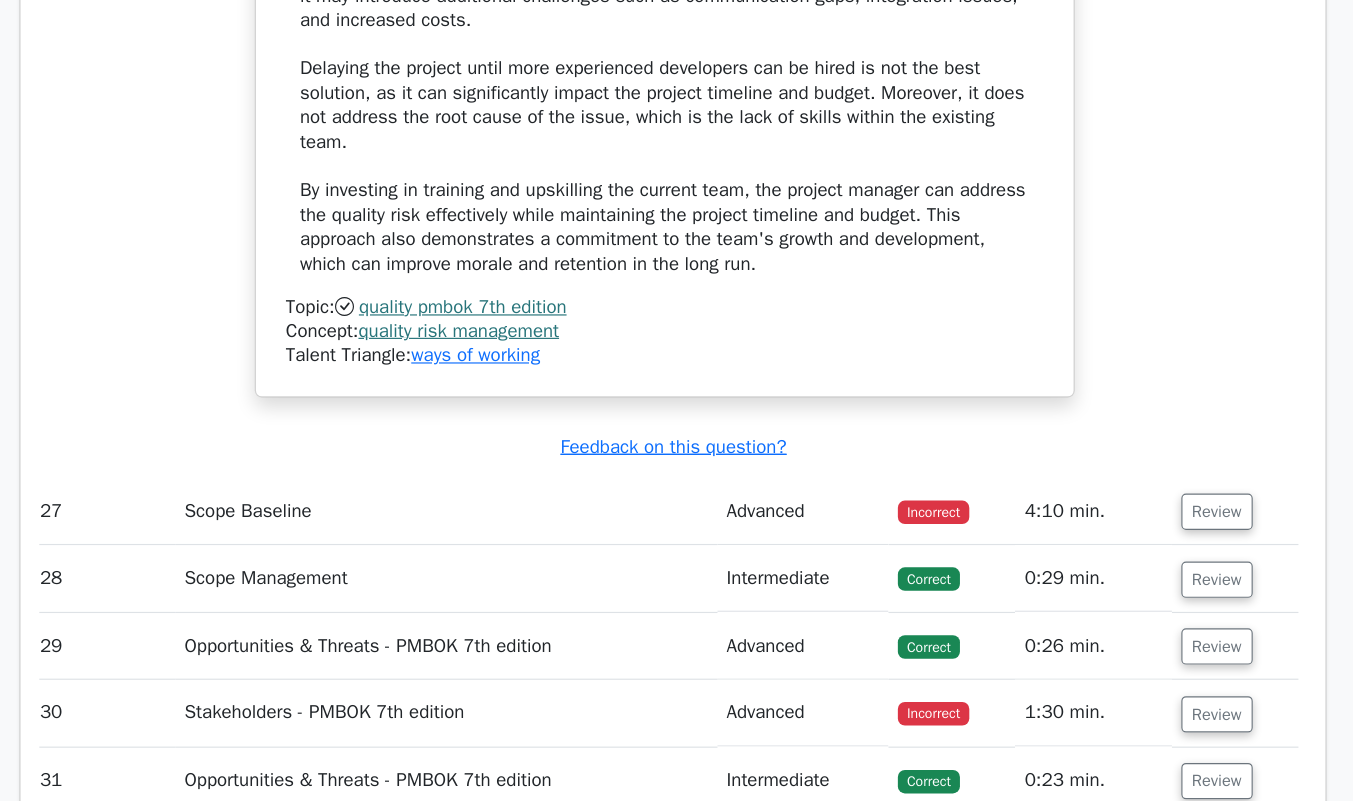 scroll, scrollTop: 26093, scrollLeft: 0, axis: vertical 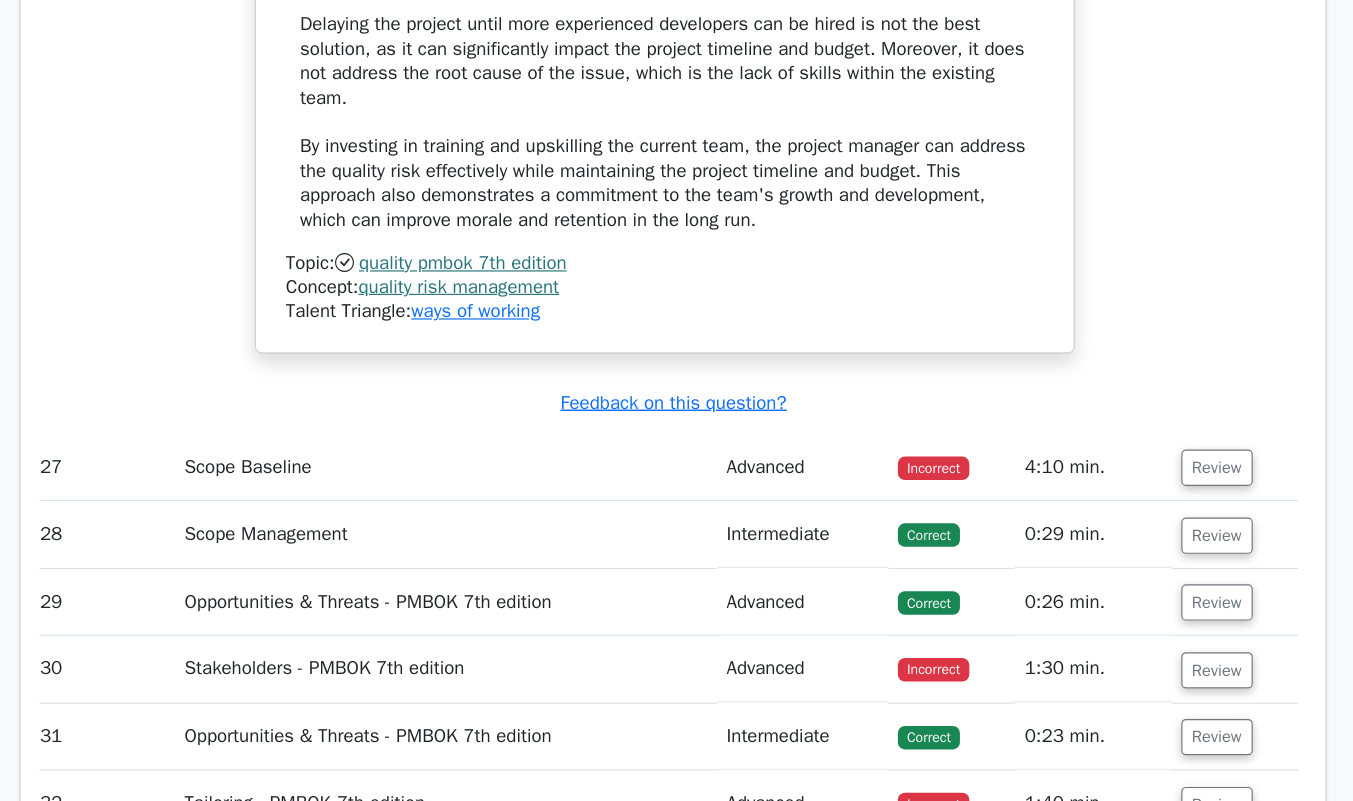 click on "Review" at bounding box center (1141, 516) 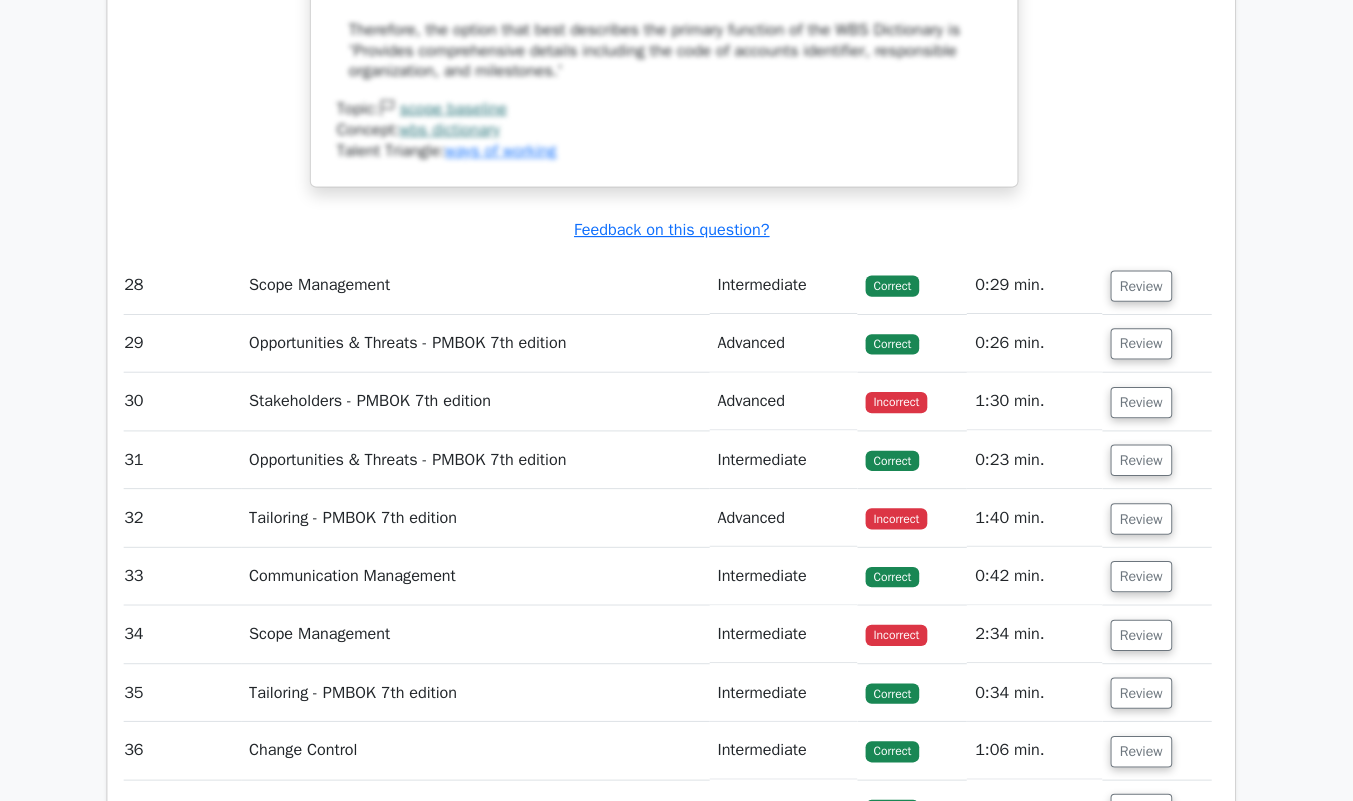 scroll, scrollTop: 27890, scrollLeft: 0, axis: vertical 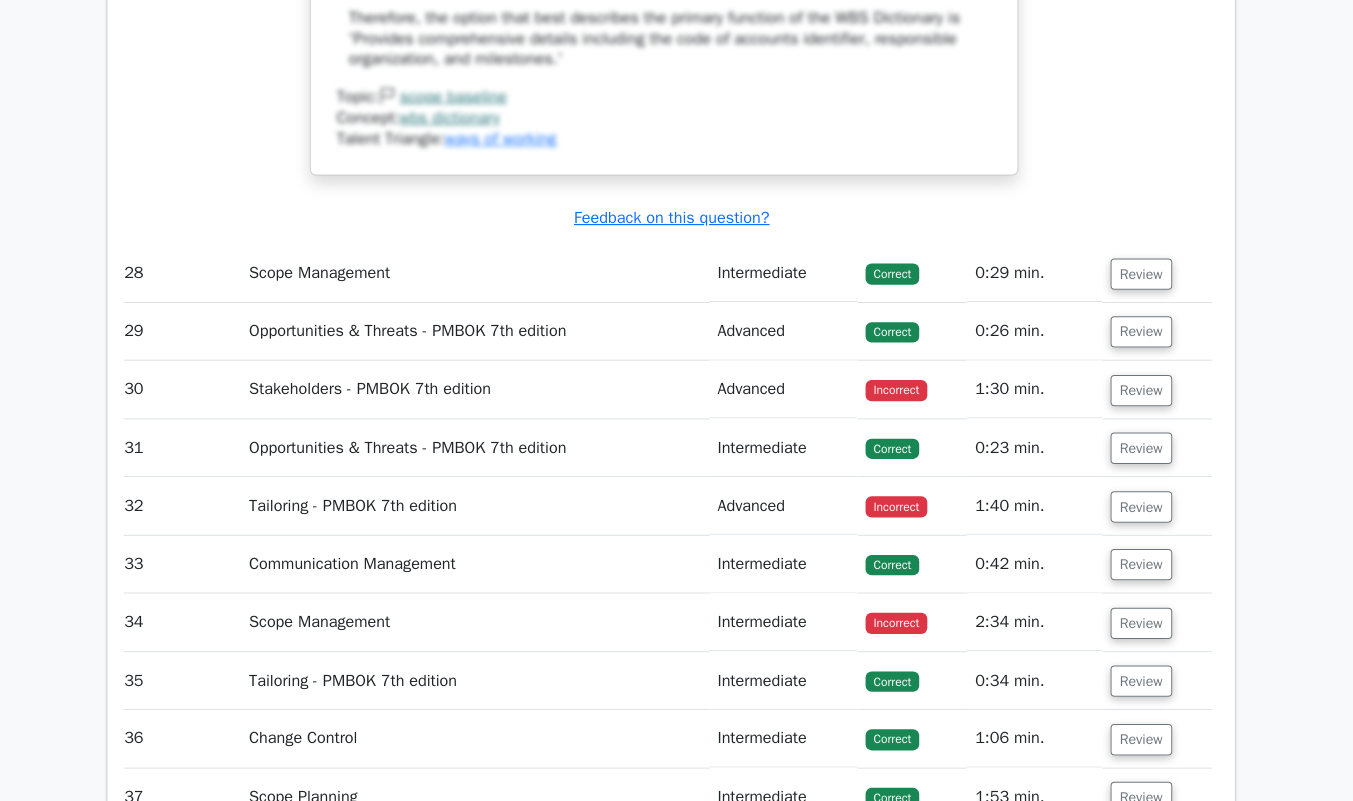 click on "Review" at bounding box center (1141, 385) 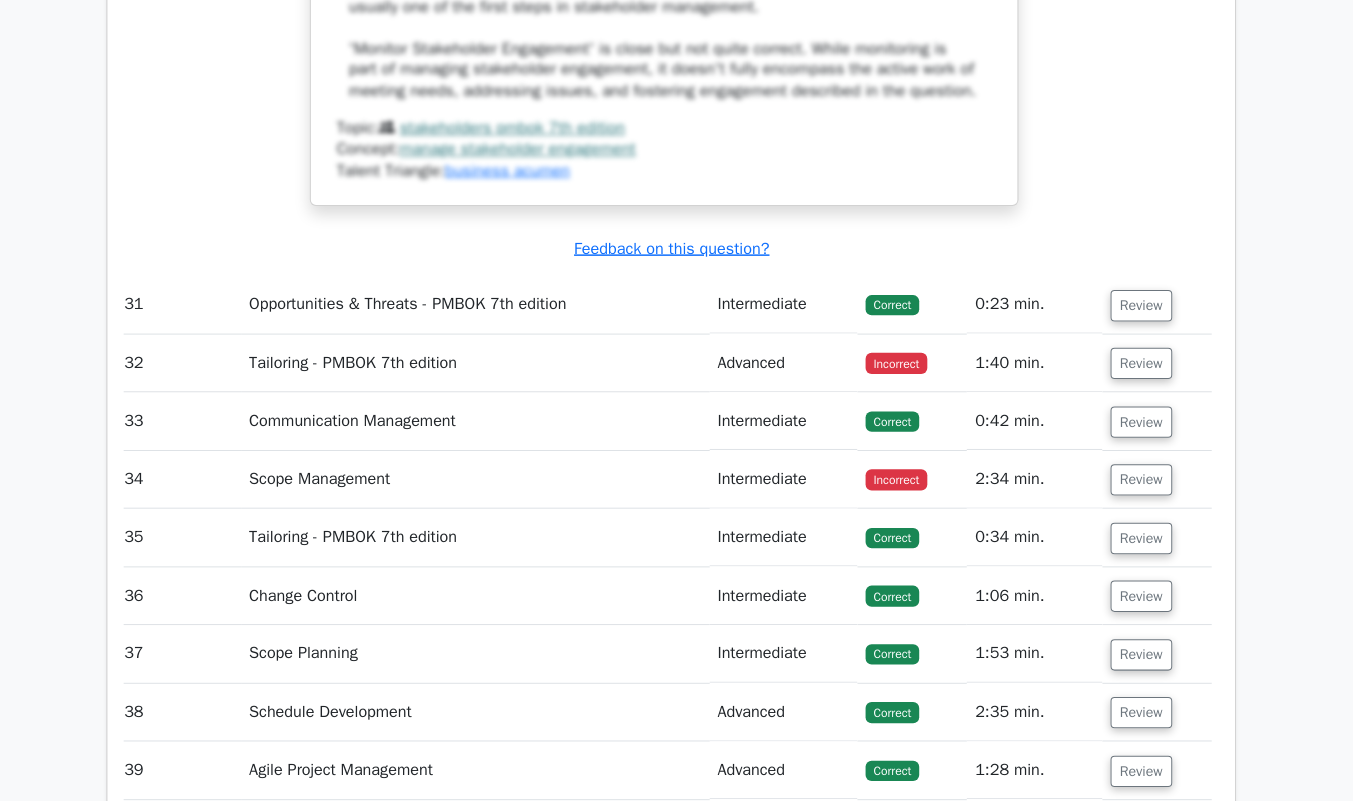 scroll, scrollTop: 29126, scrollLeft: 0, axis: vertical 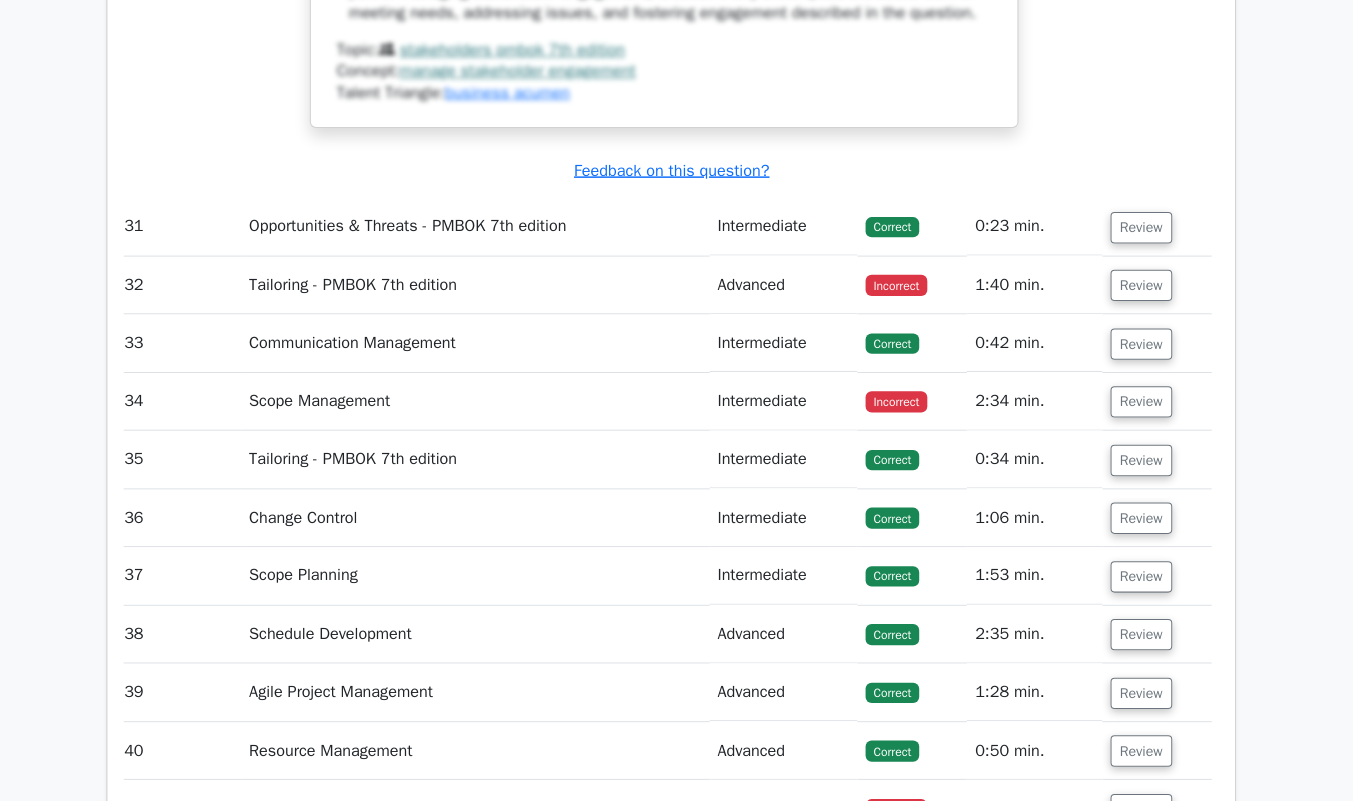 click on "Review" at bounding box center [1141, 288] 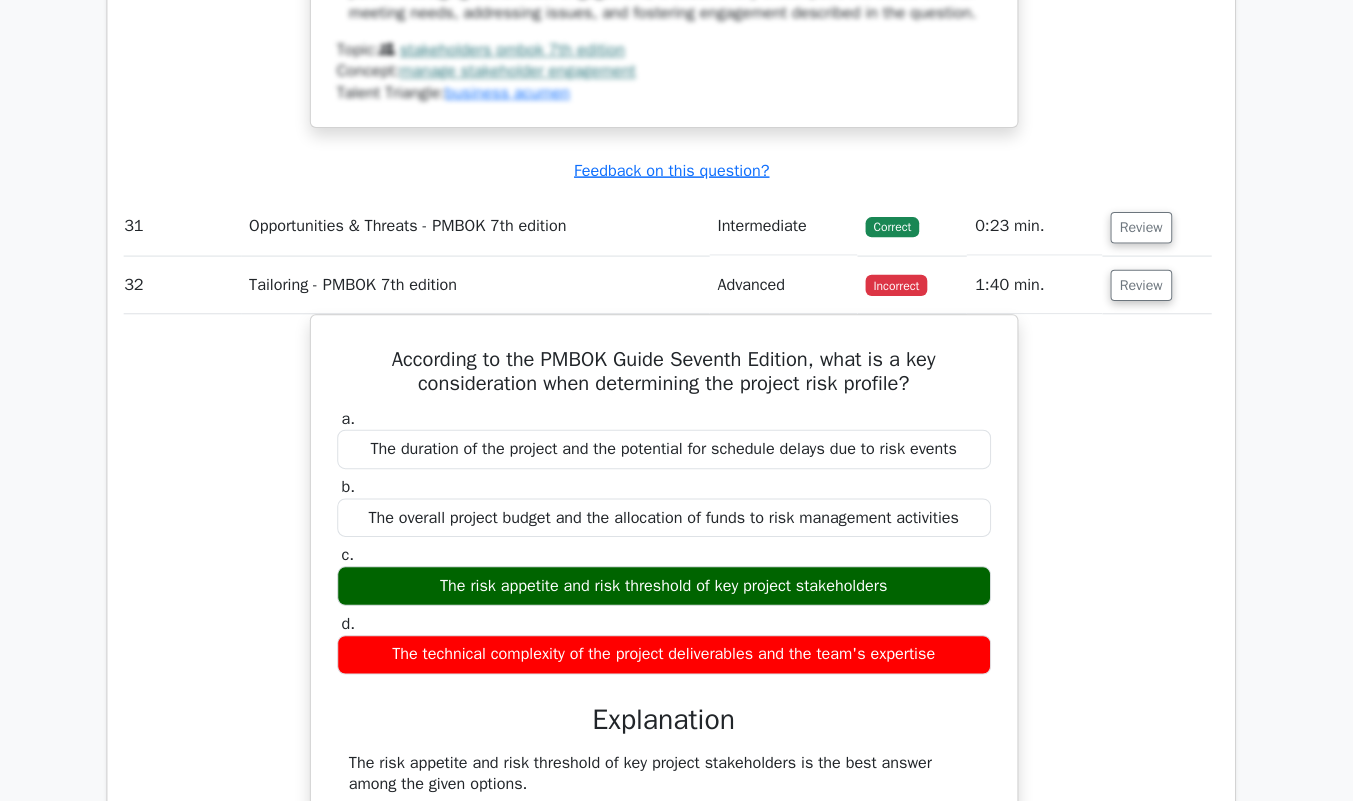 scroll, scrollTop: 0, scrollLeft: 12, axis: horizontal 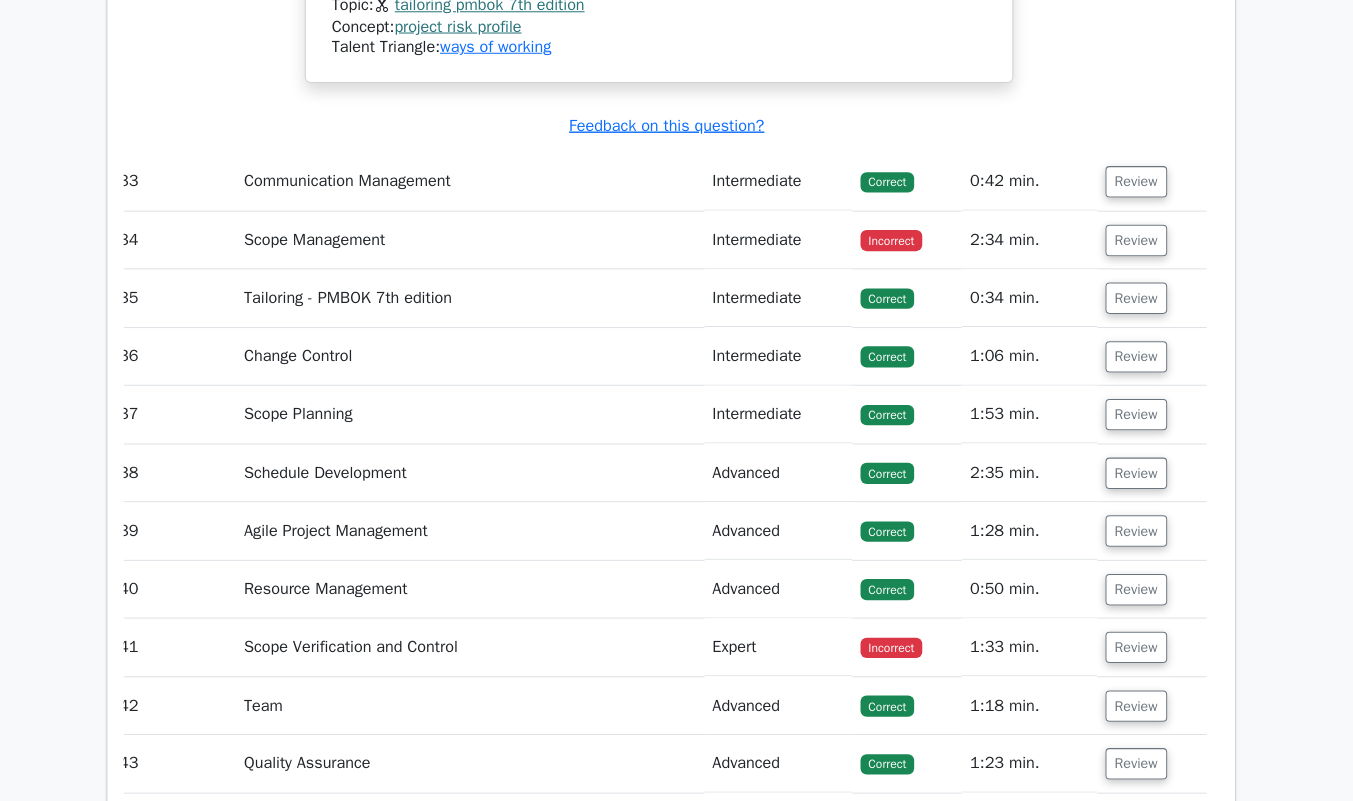 click on "Review" at bounding box center (1136, 241) 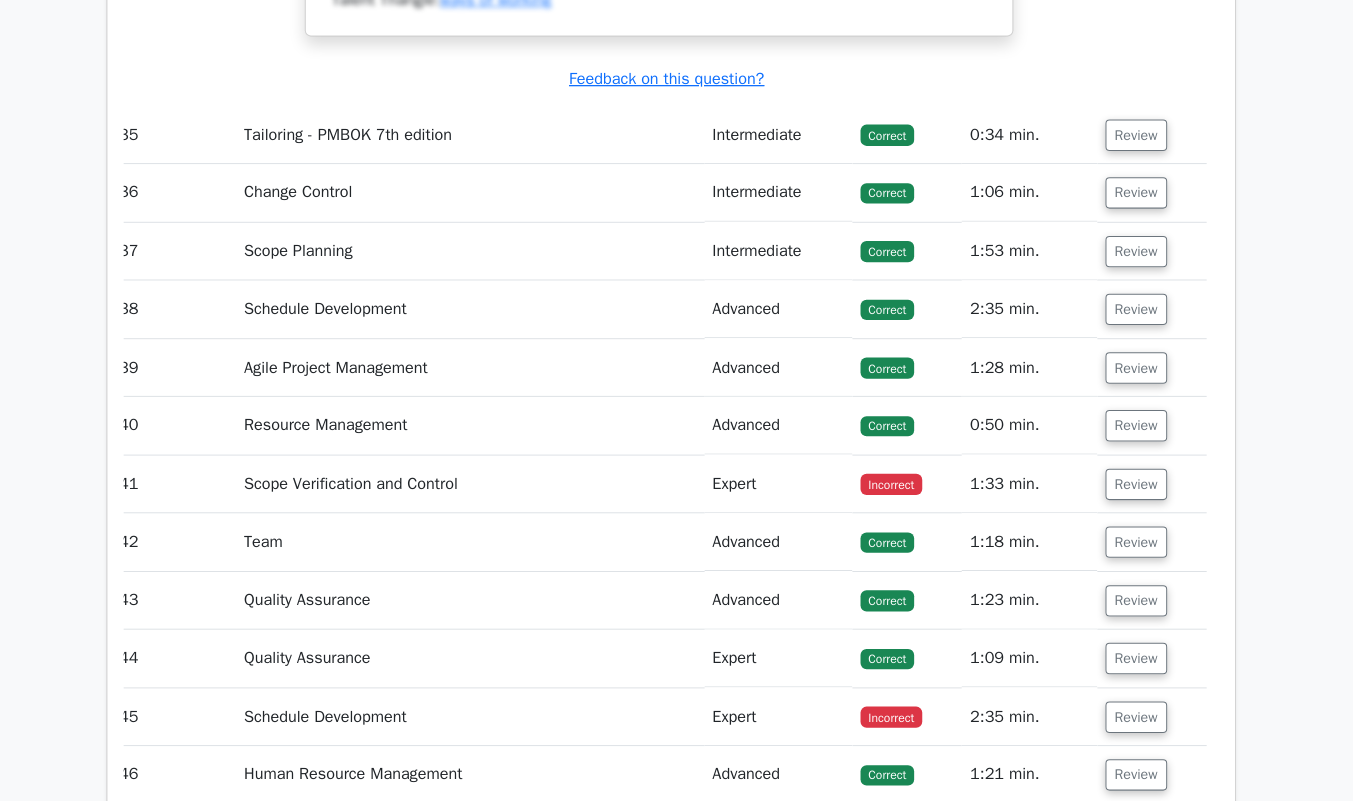 scroll, scrollTop: 31741, scrollLeft: 0, axis: vertical 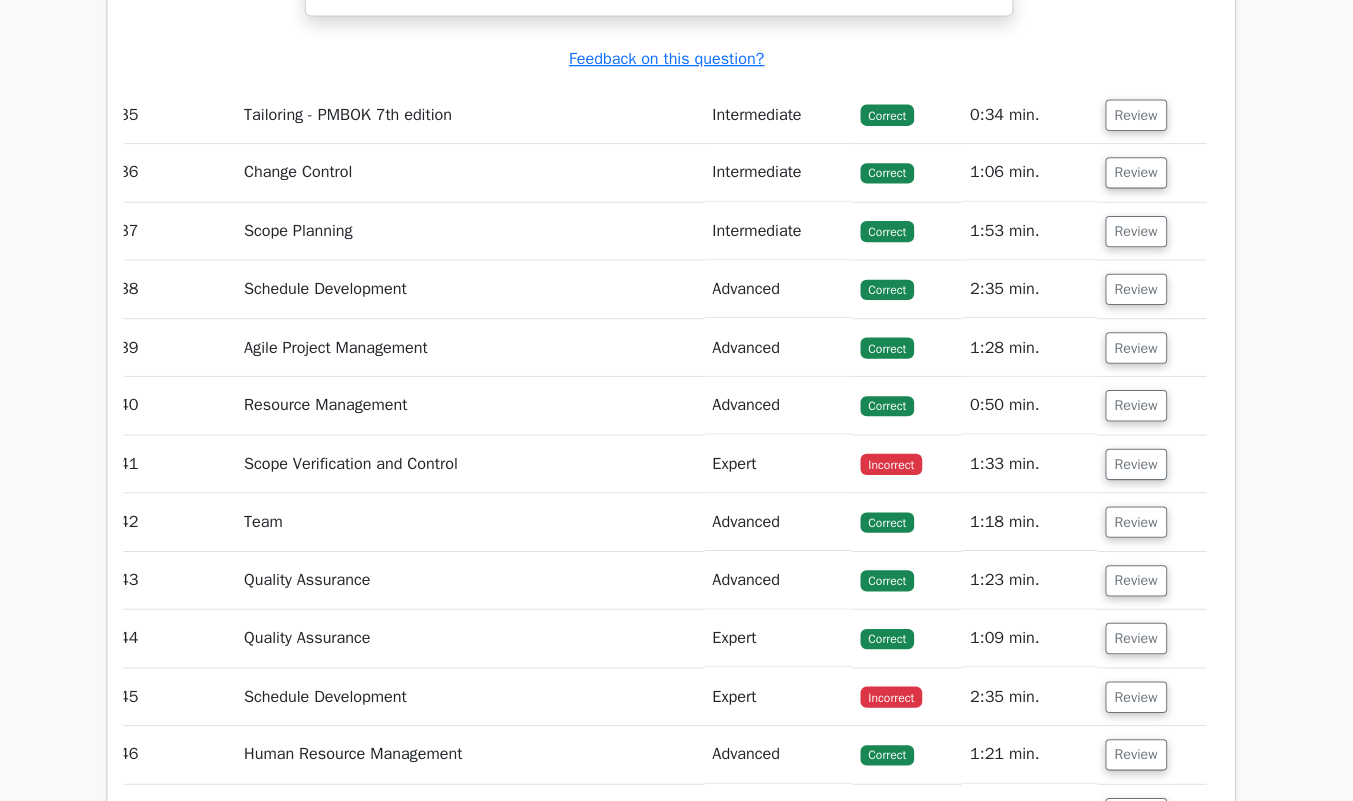 click on "Review" at bounding box center (1136, 295) 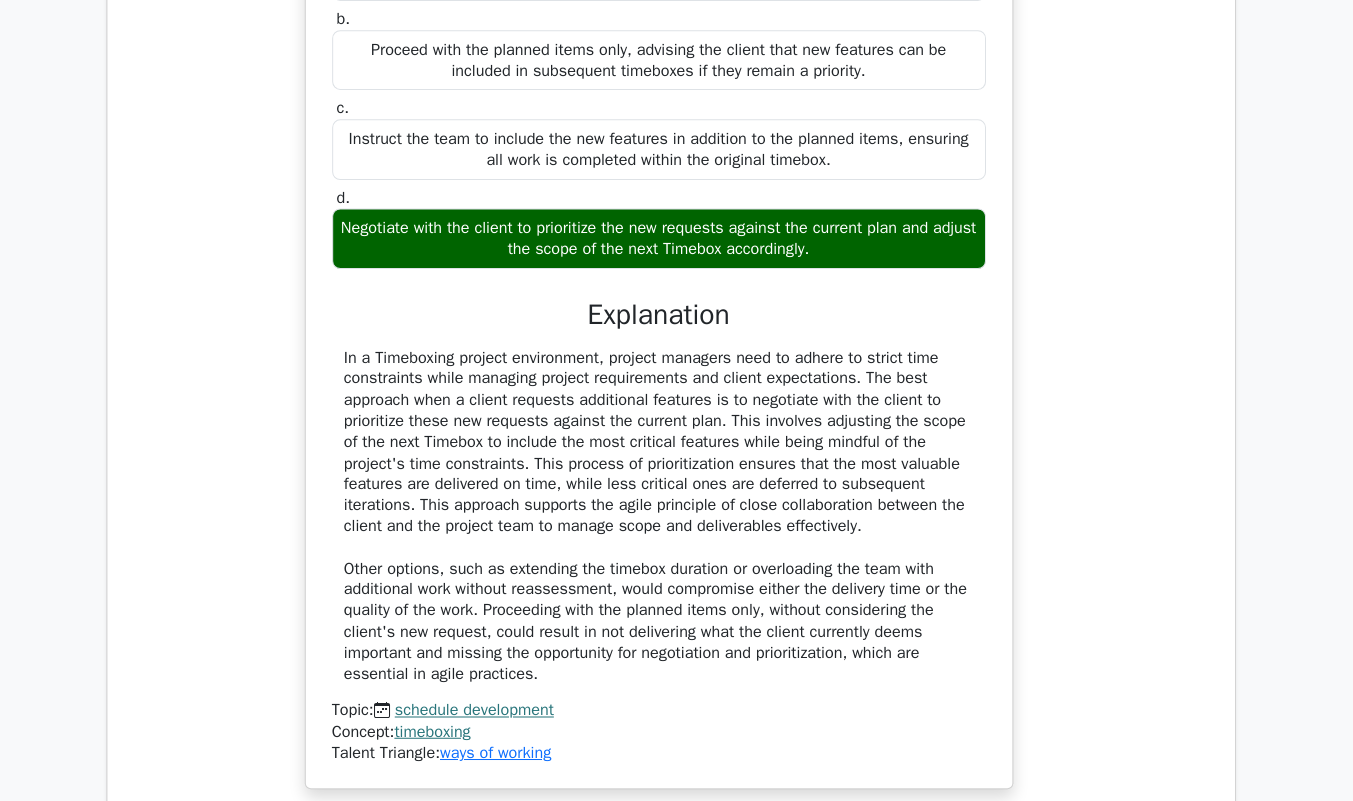 scroll, scrollTop: 32278, scrollLeft: 0, axis: vertical 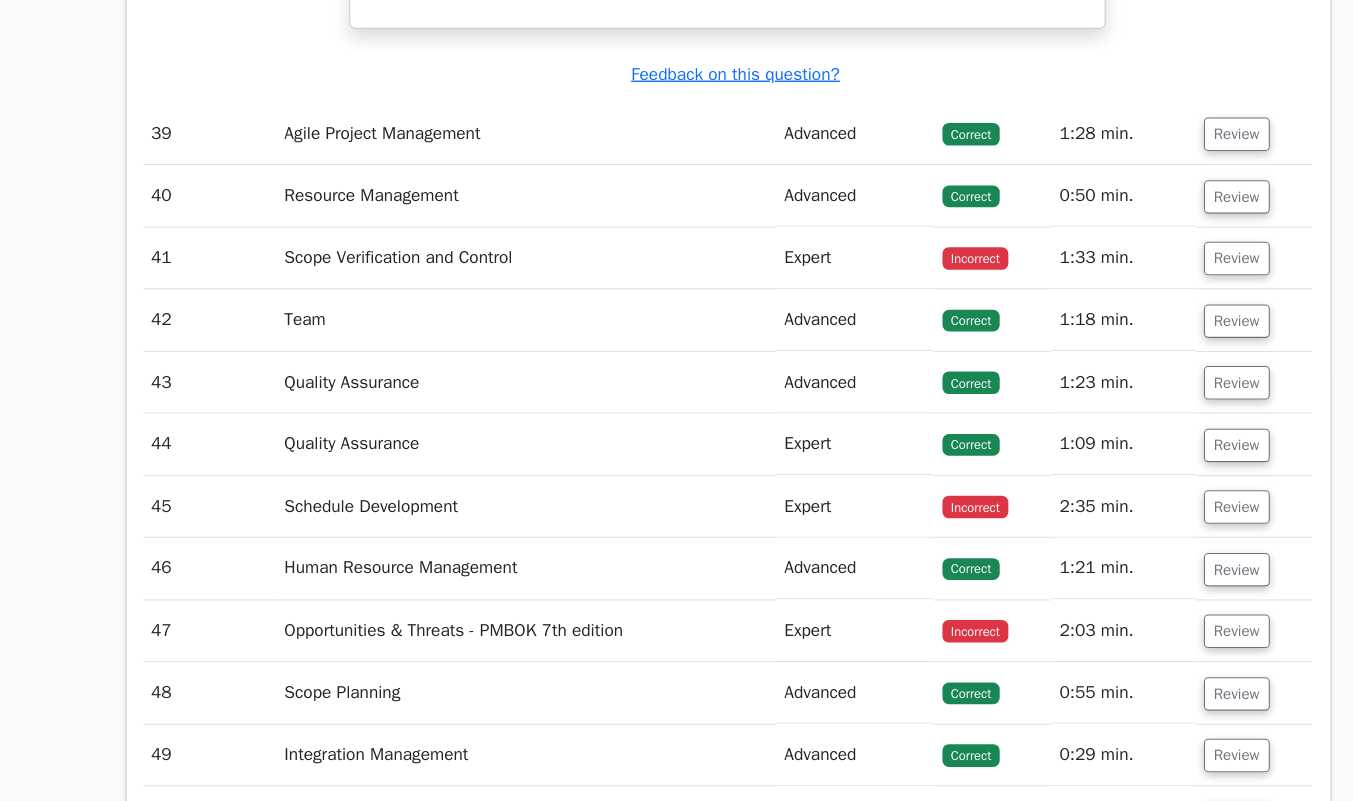 click on "Review" at bounding box center [1147, 298] 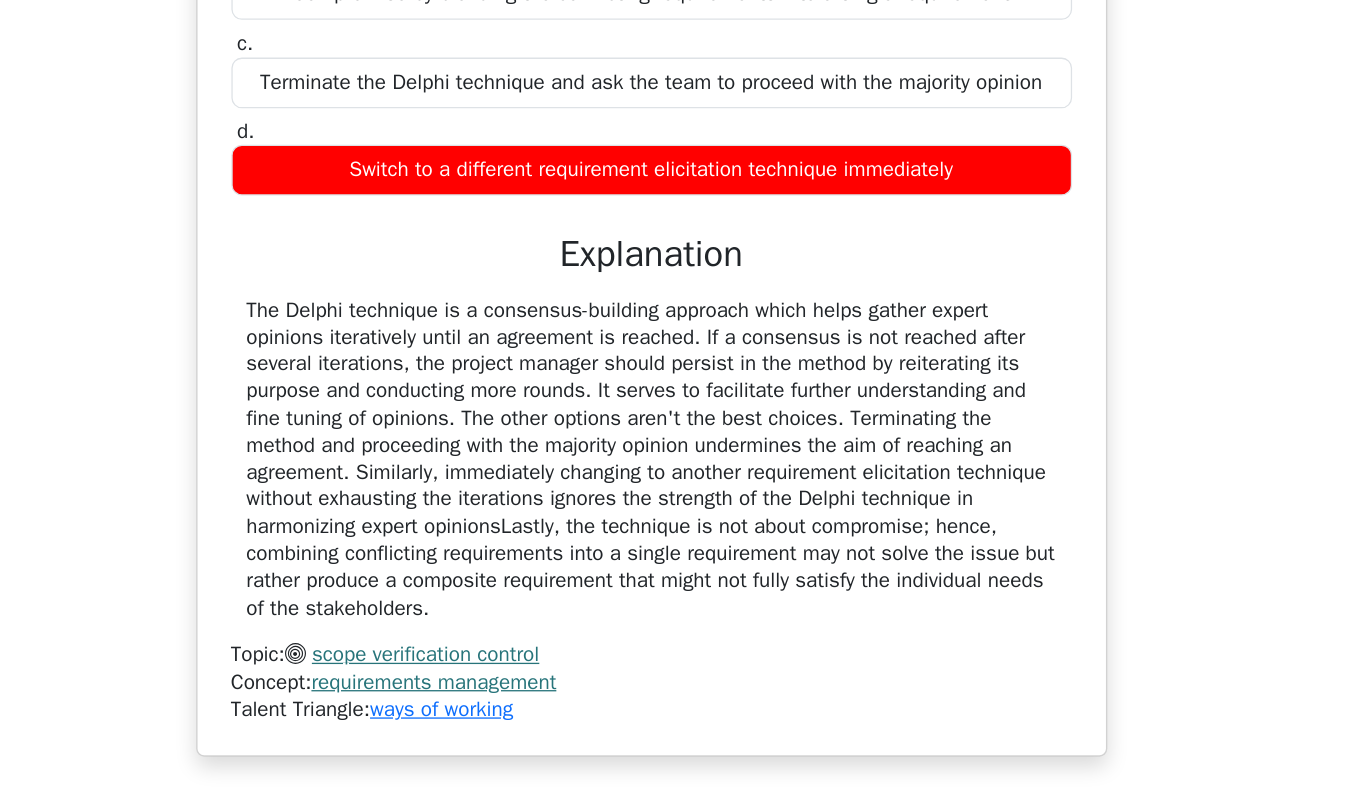 scroll, scrollTop: 33373, scrollLeft: 0, axis: vertical 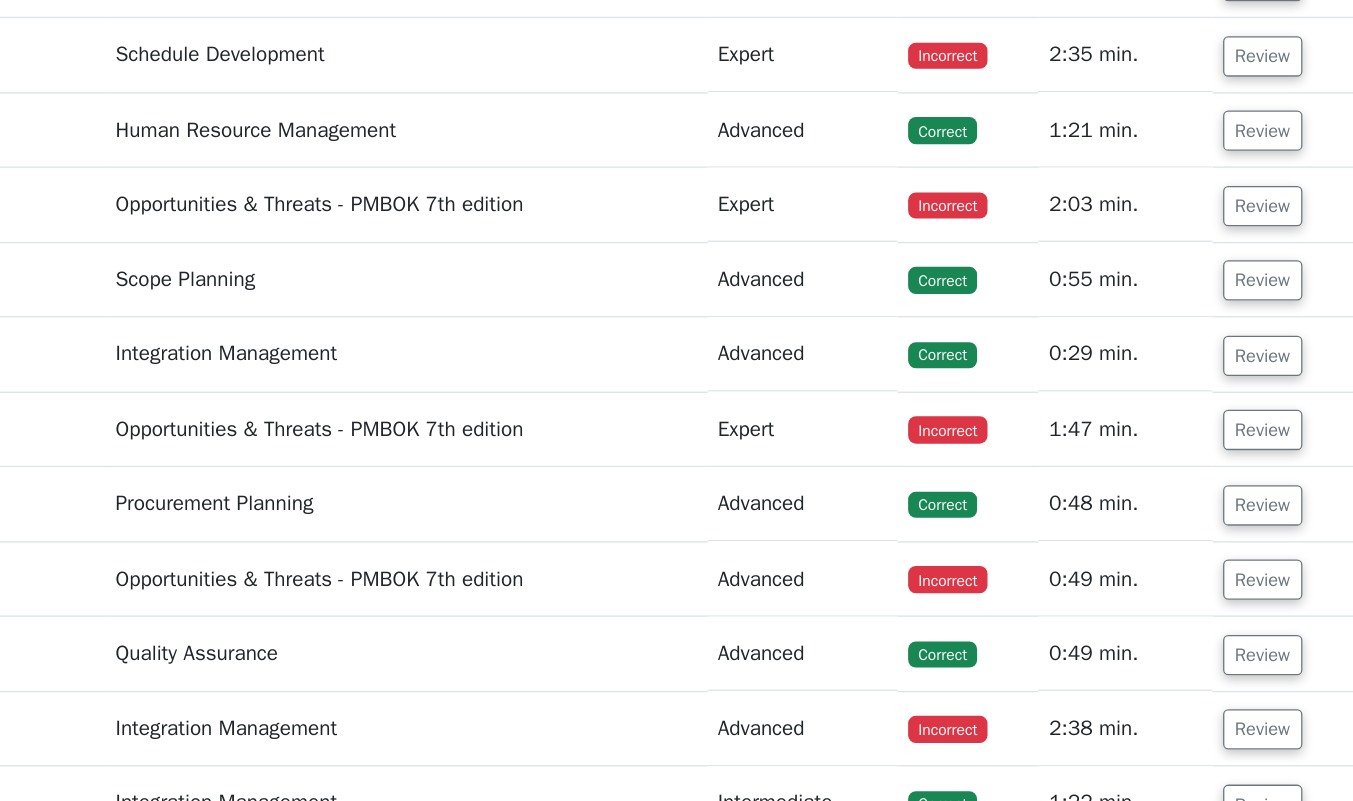 click on "Review" at bounding box center (1145, 228) 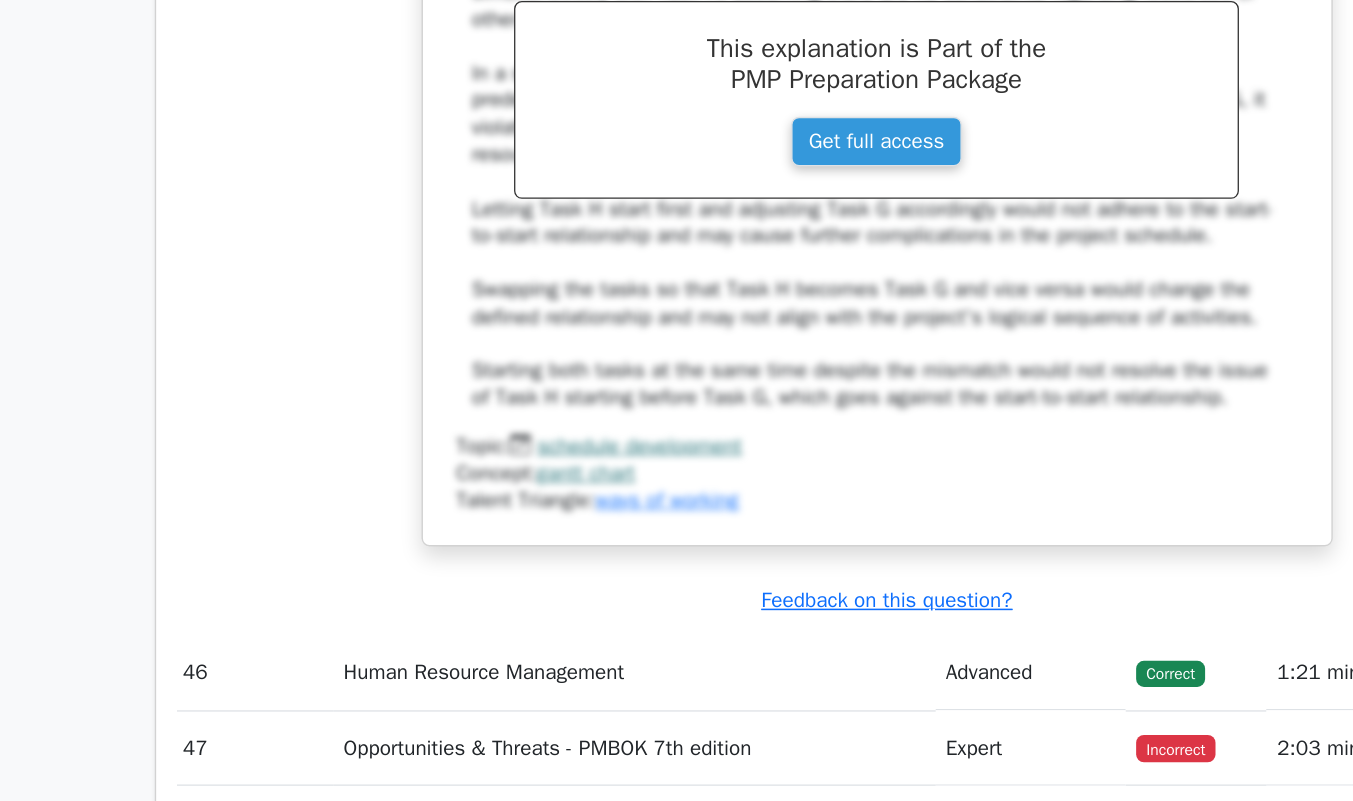 scroll, scrollTop: 34791, scrollLeft: 0, axis: vertical 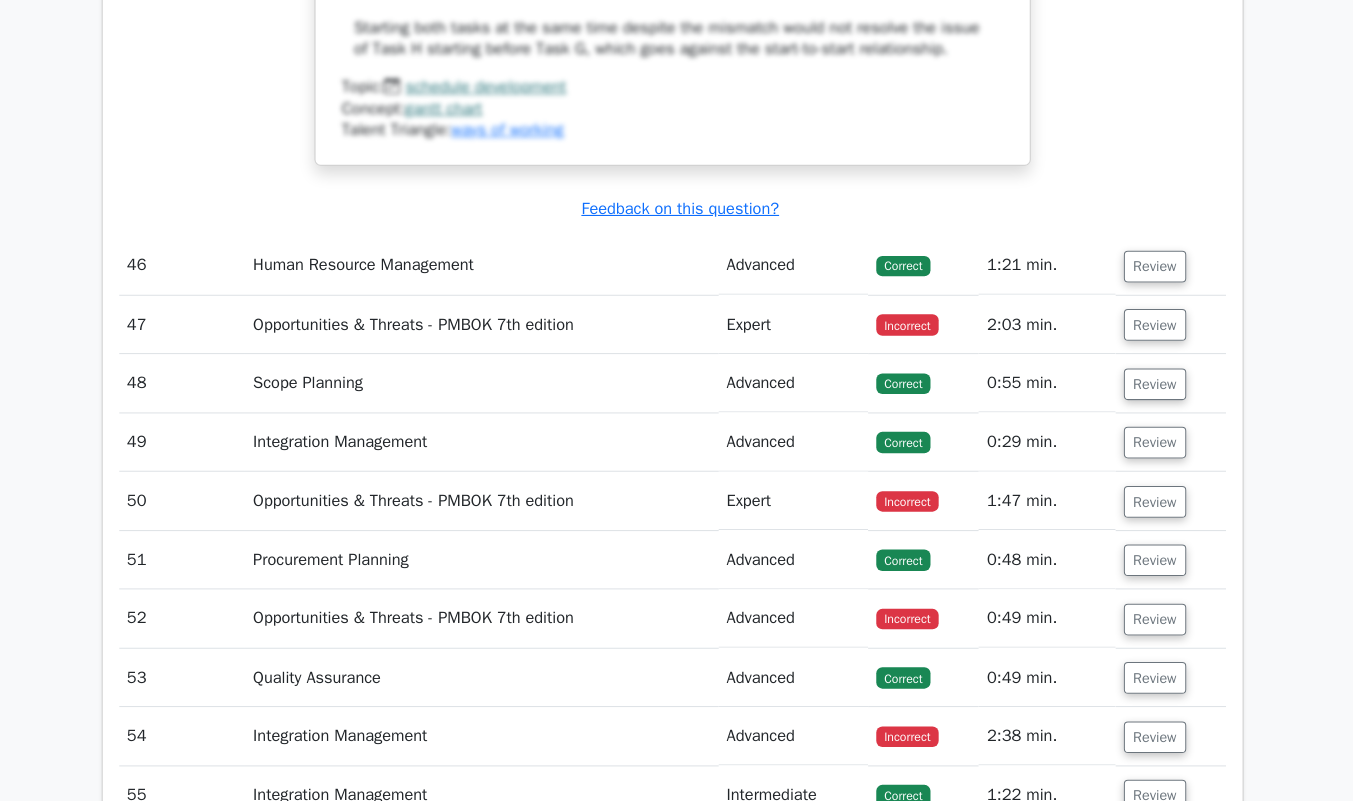click on "Review" at bounding box center [1148, 335] 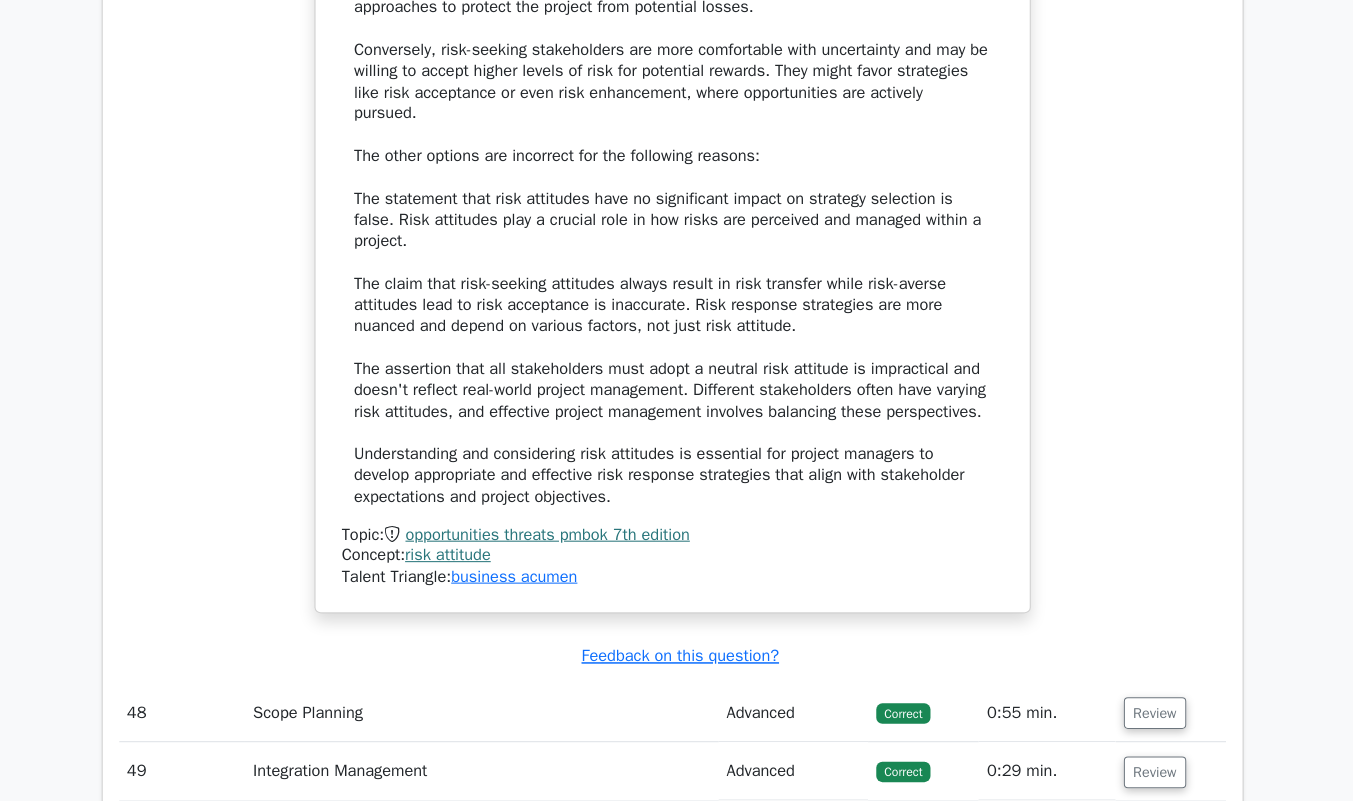 scroll, scrollTop: 36269, scrollLeft: 0, axis: vertical 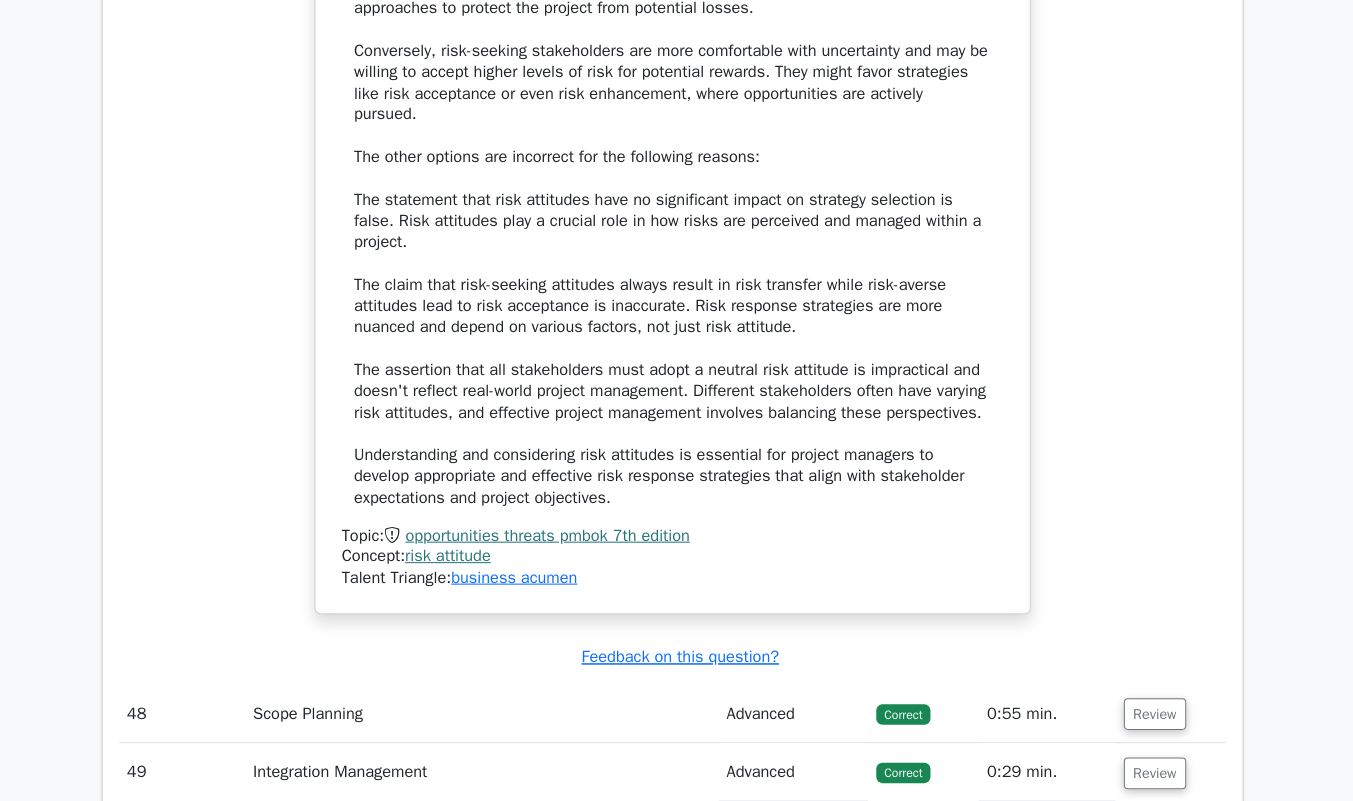 click on "risk attitude" at bounding box center [457, 559] 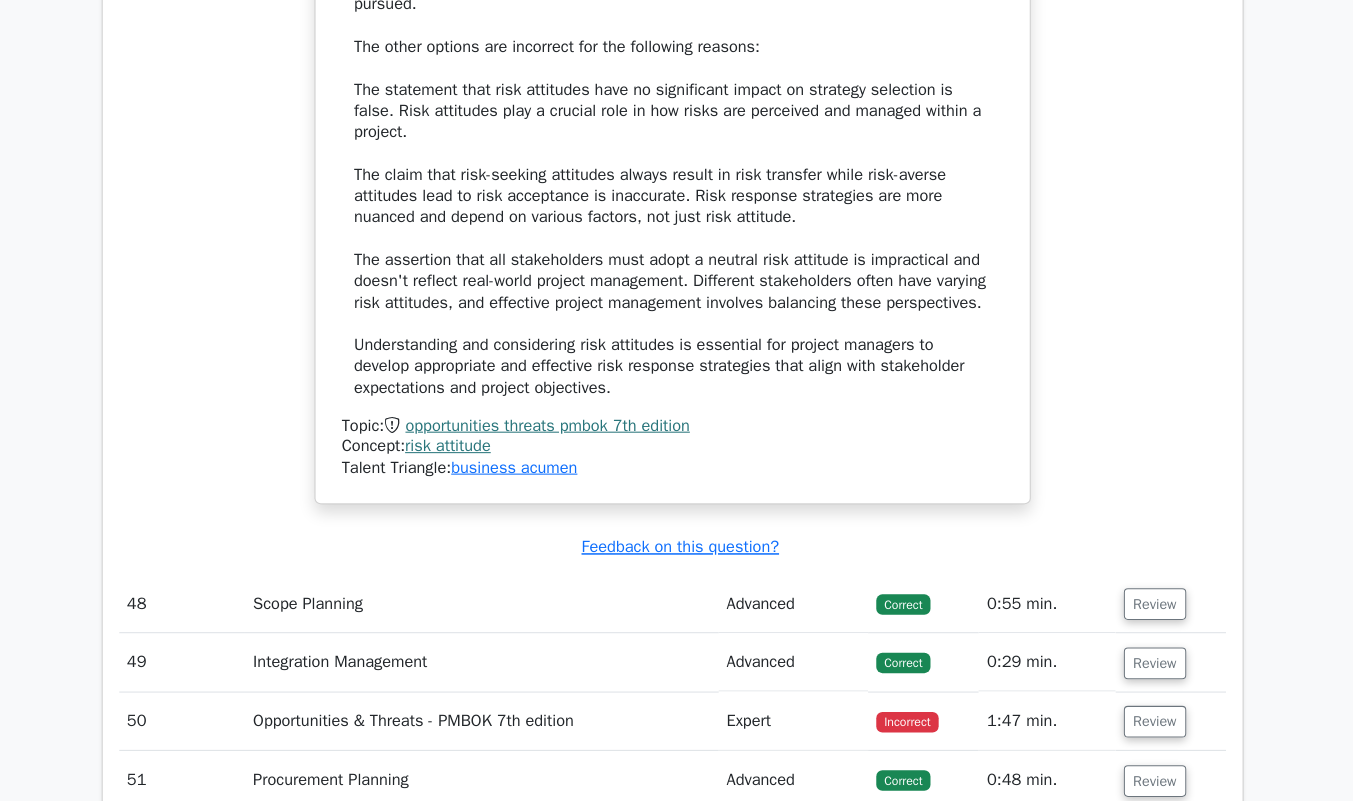 scroll, scrollTop: 36376, scrollLeft: 0, axis: vertical 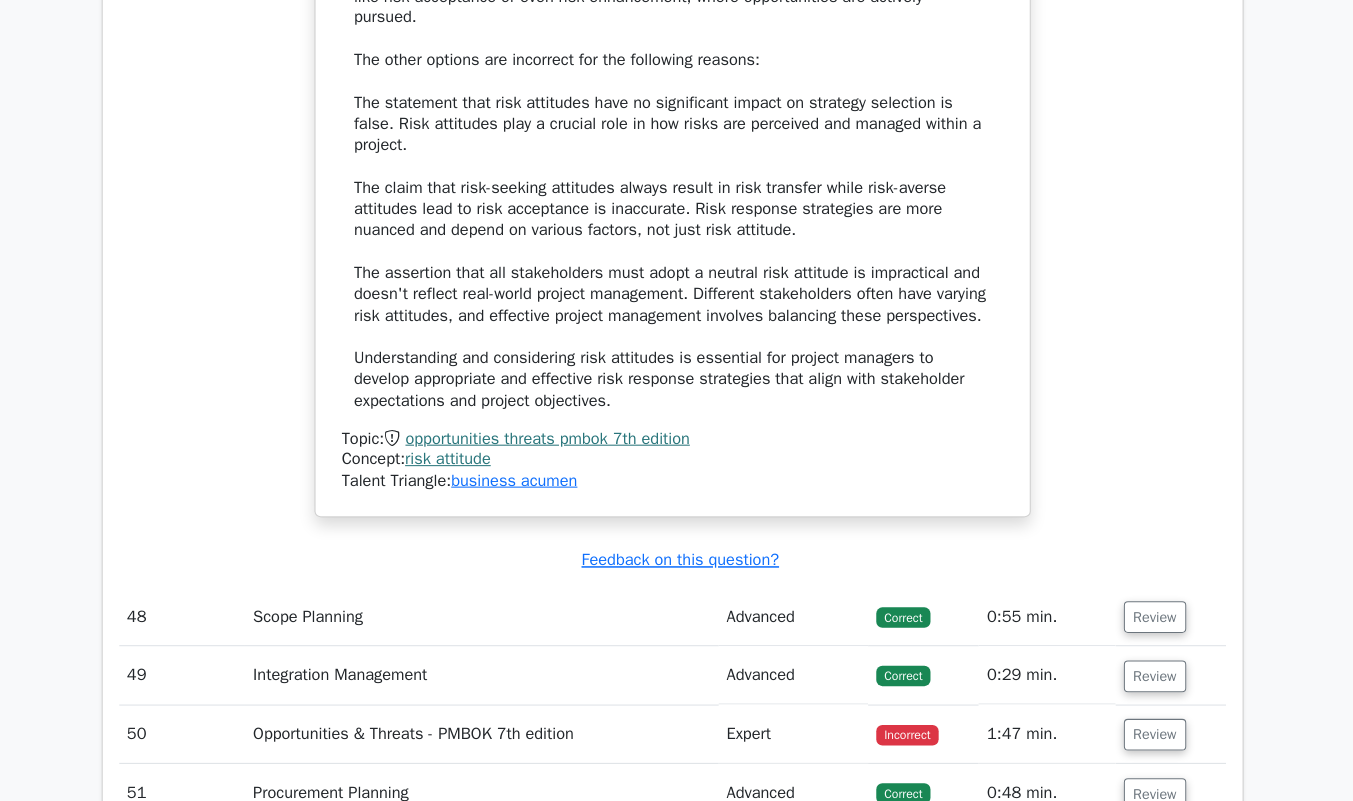 click on "risk attitude" at bounding box center (457, 452) 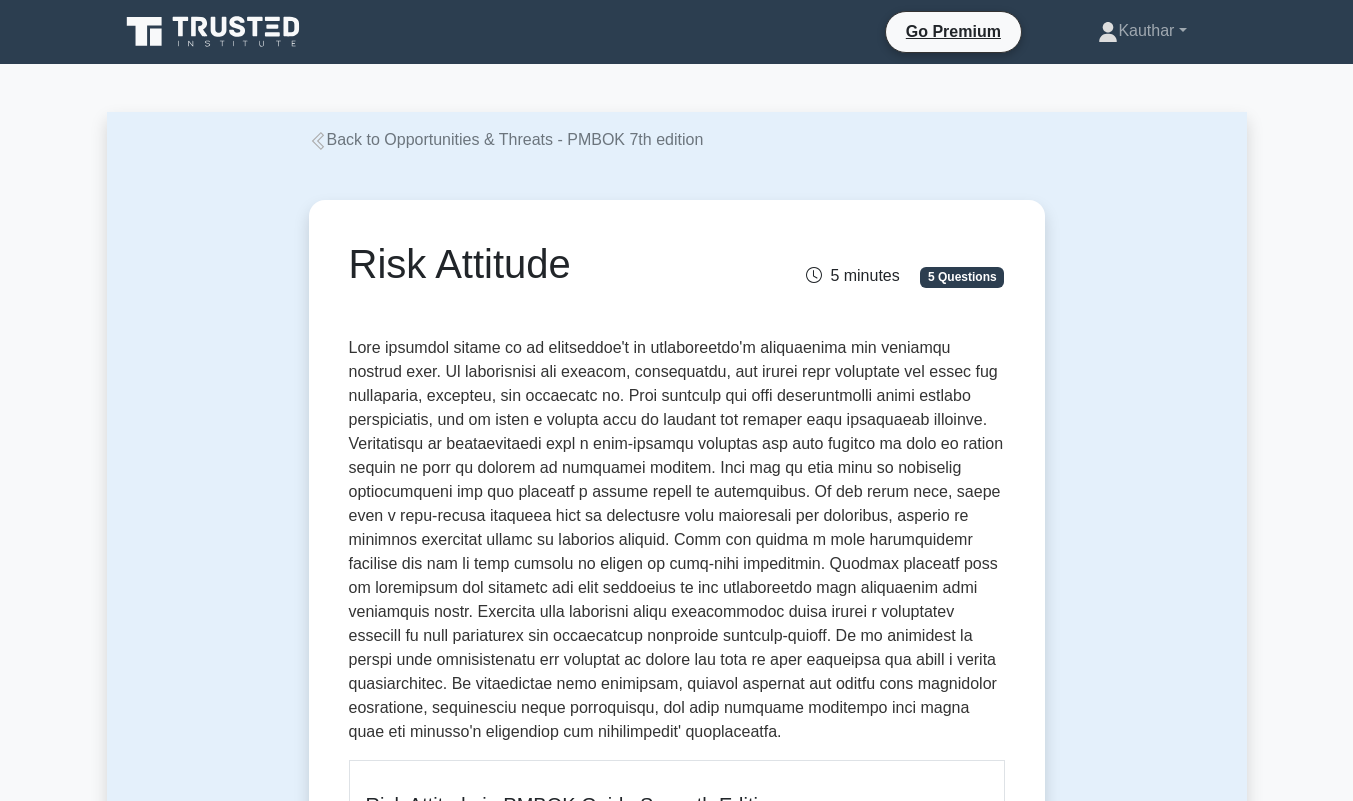 scroll, scrollTop: 0, scrollLeft: 0, axis: both 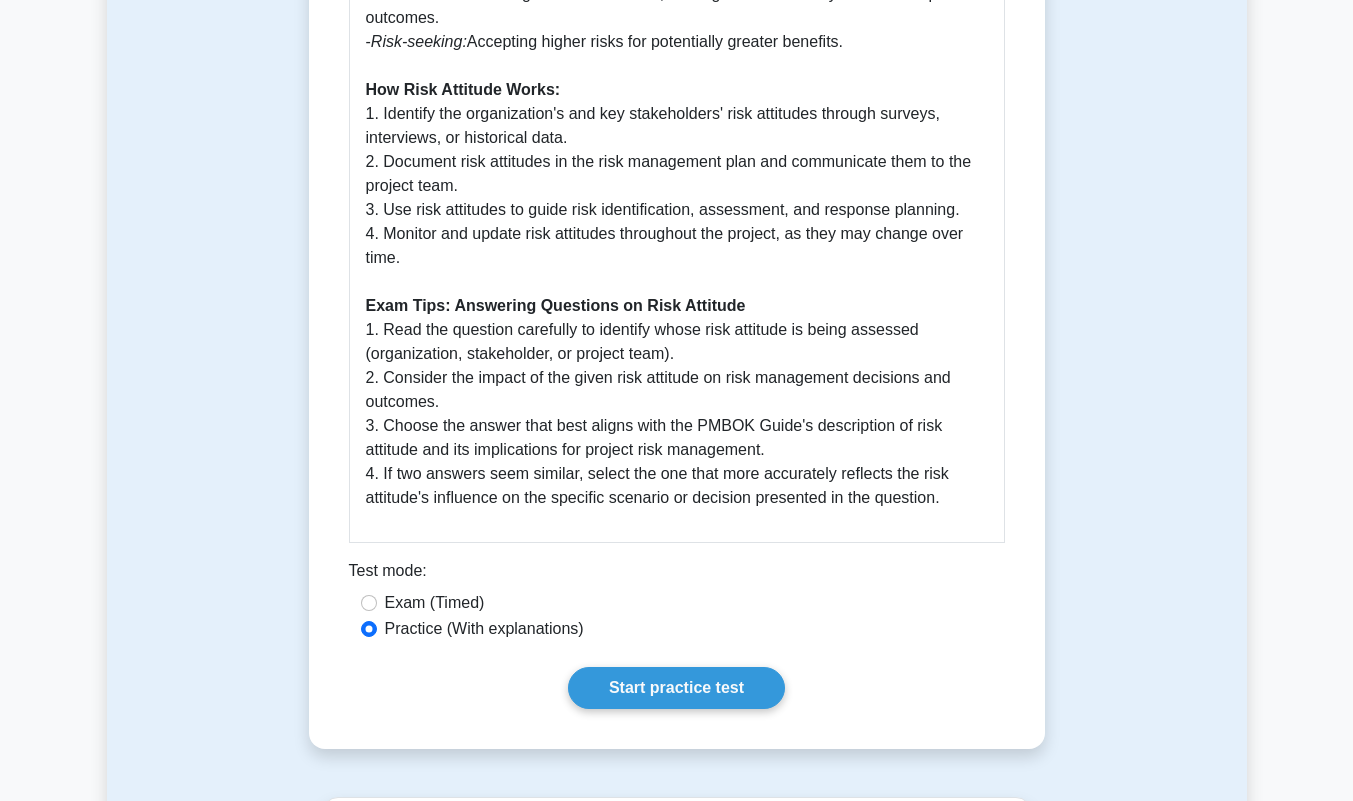 click on "Start practice test" at bounding box center (676, 688) 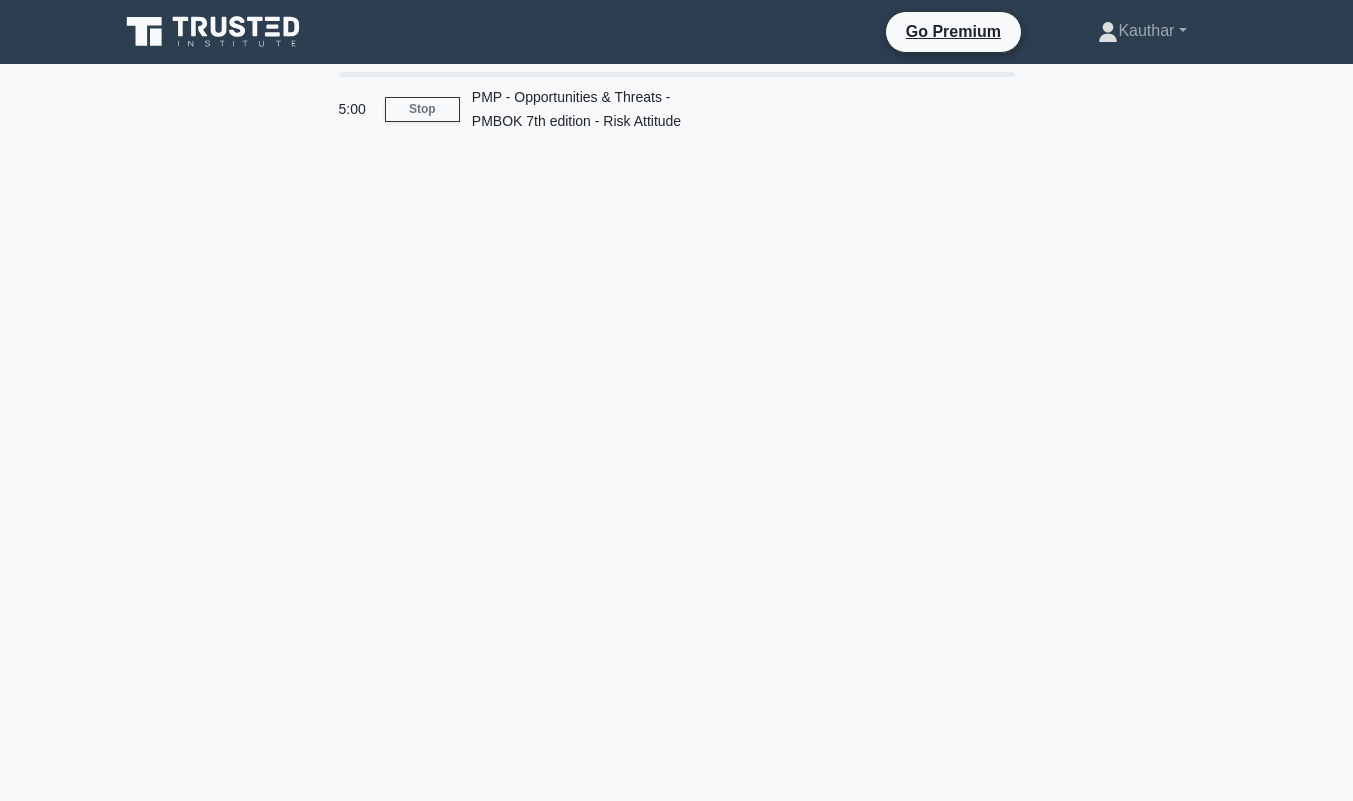 scroll, scrollTop: 0, scrollLeft: 0, axis: both 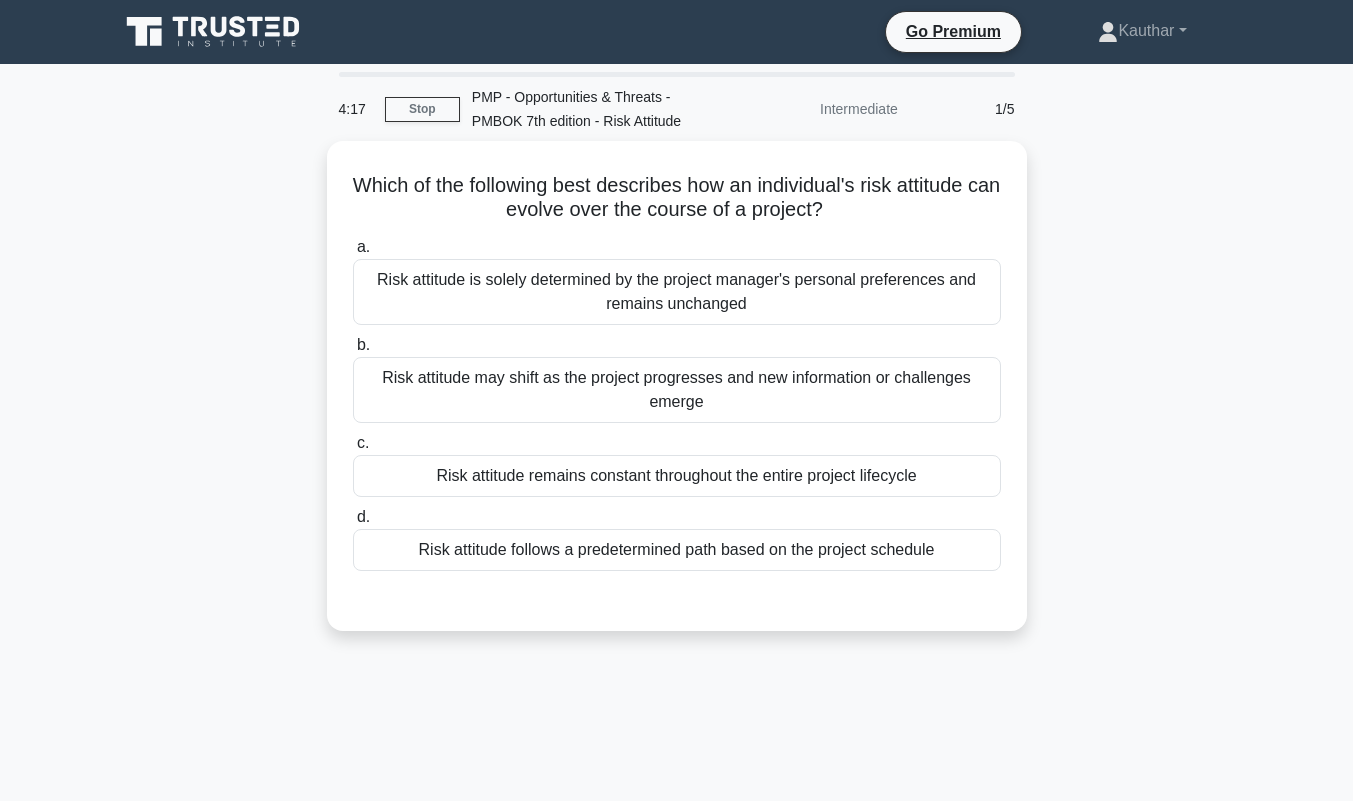 click on "Risk attitude may shift as the project progresses and new information or challenges emerge" at bounding box center (677, 390) 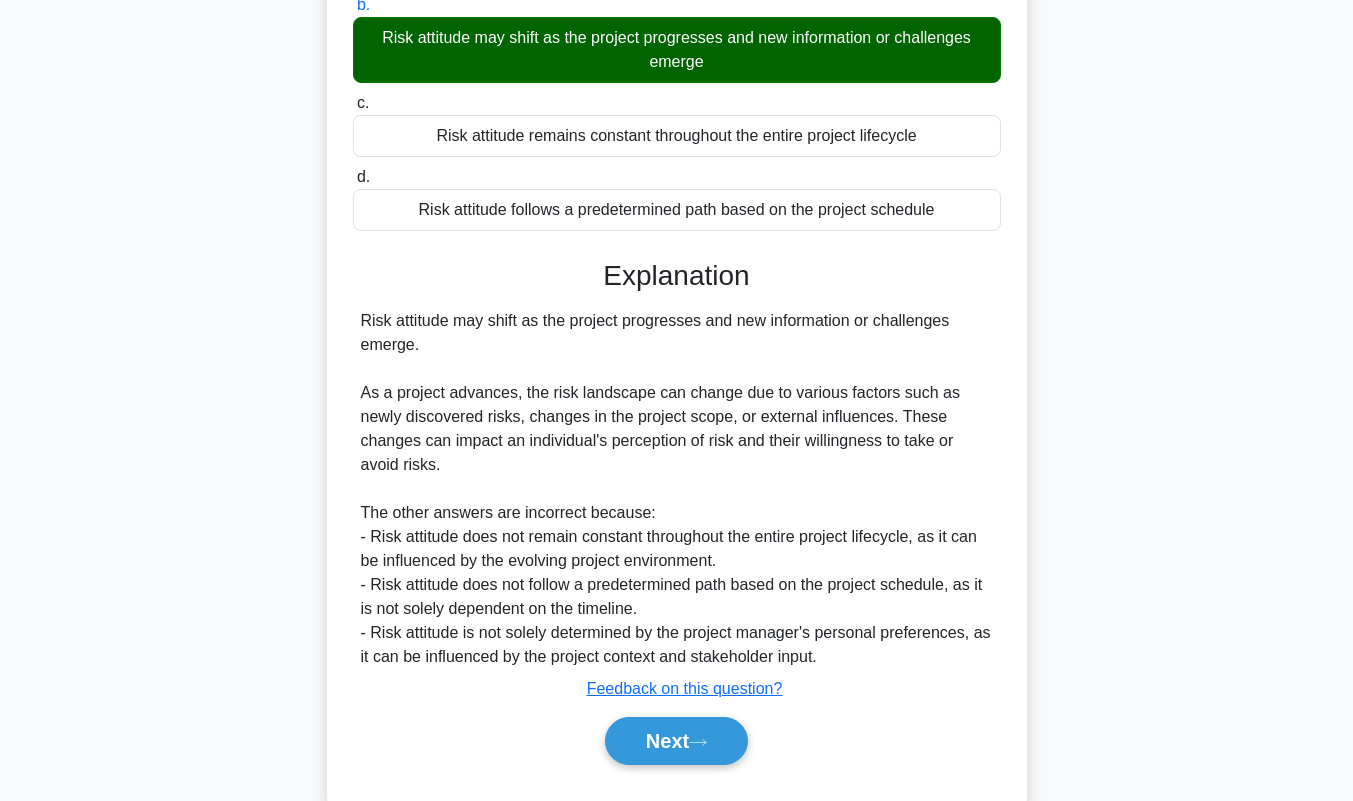 scroll, scrollTop: 361, scrollLeft: 0, axis: vertical 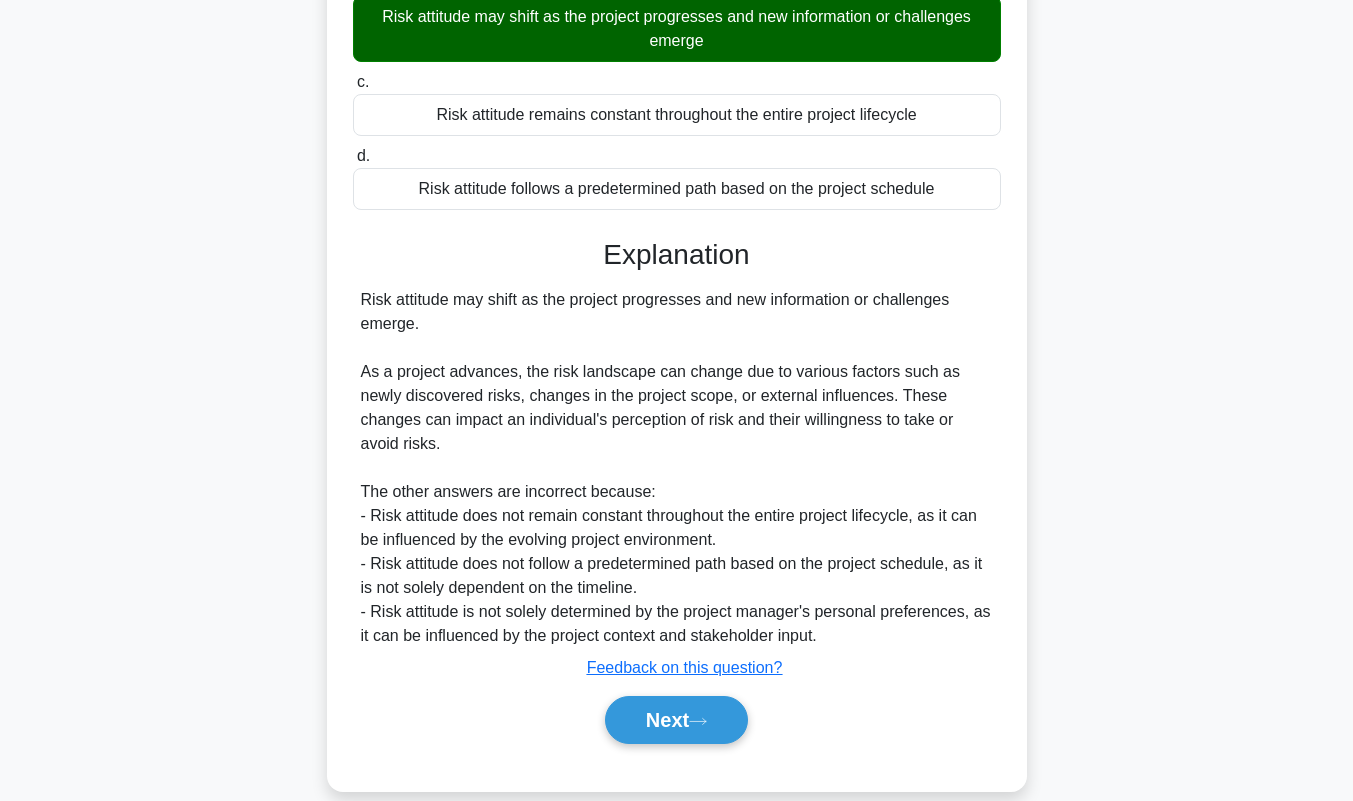 click on "Next" at bounding box center [676, 720] 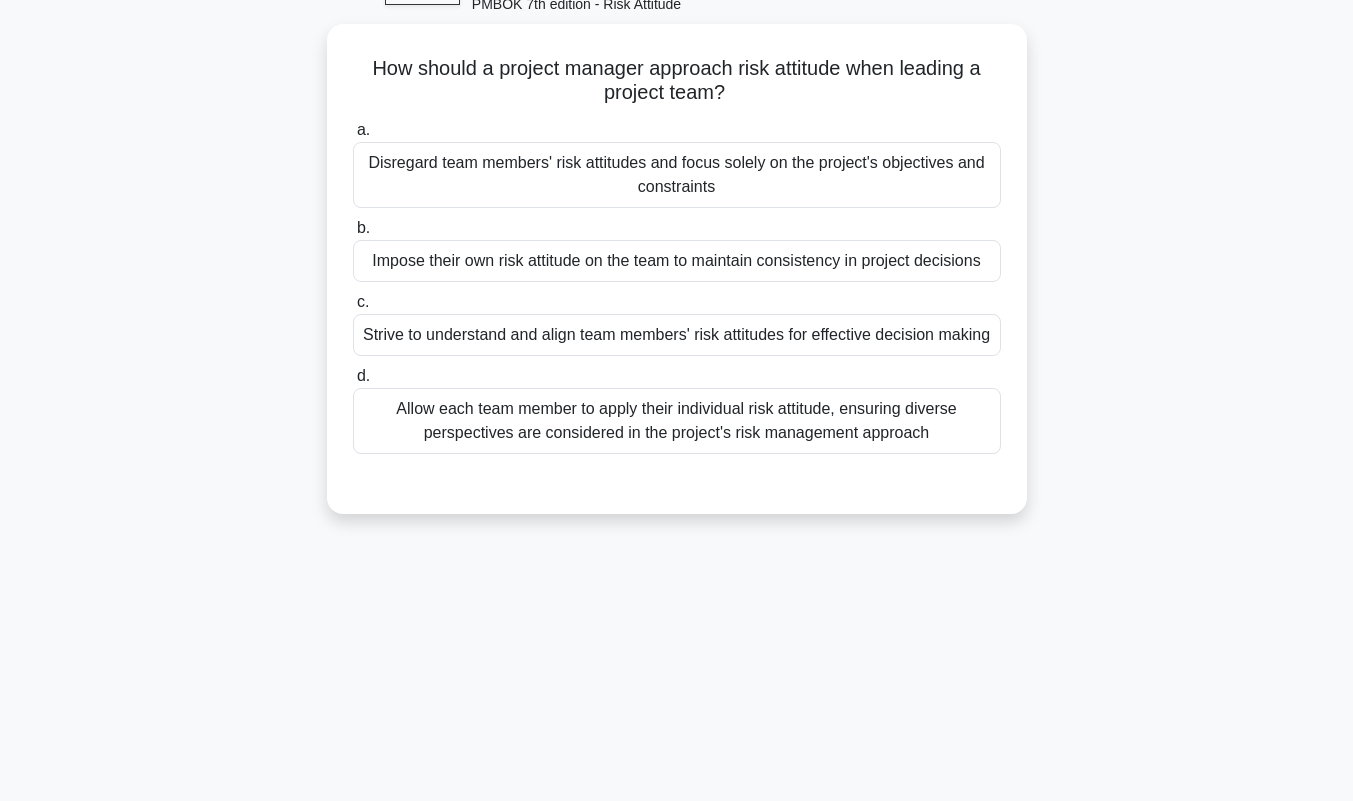 scroll, scrollTop: 124, scrollLeft: 0, axis: vertical 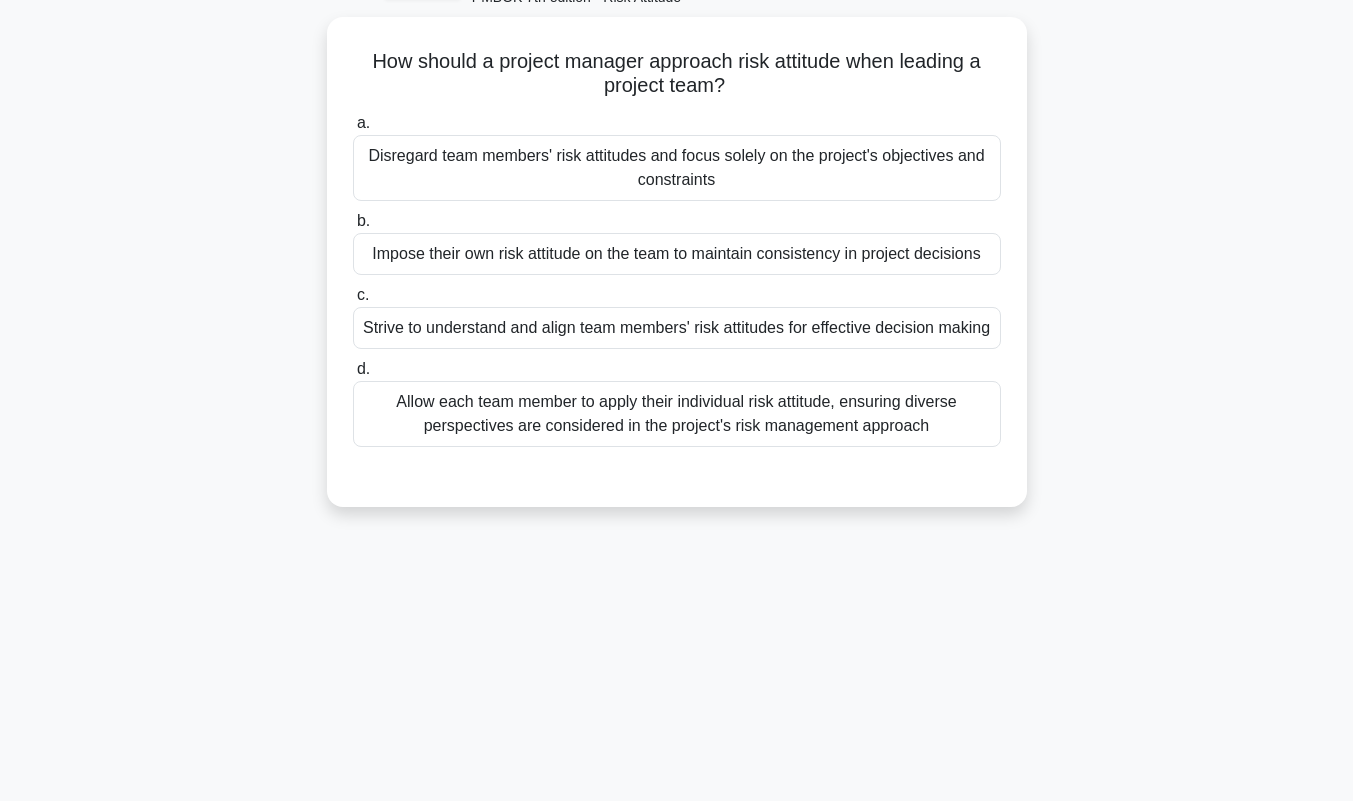 click on "Allow each team member to apply their individual risk attitude, ensuring diverse perspectives are considered in the project's risk management approach" at bounding box center [677, 414] 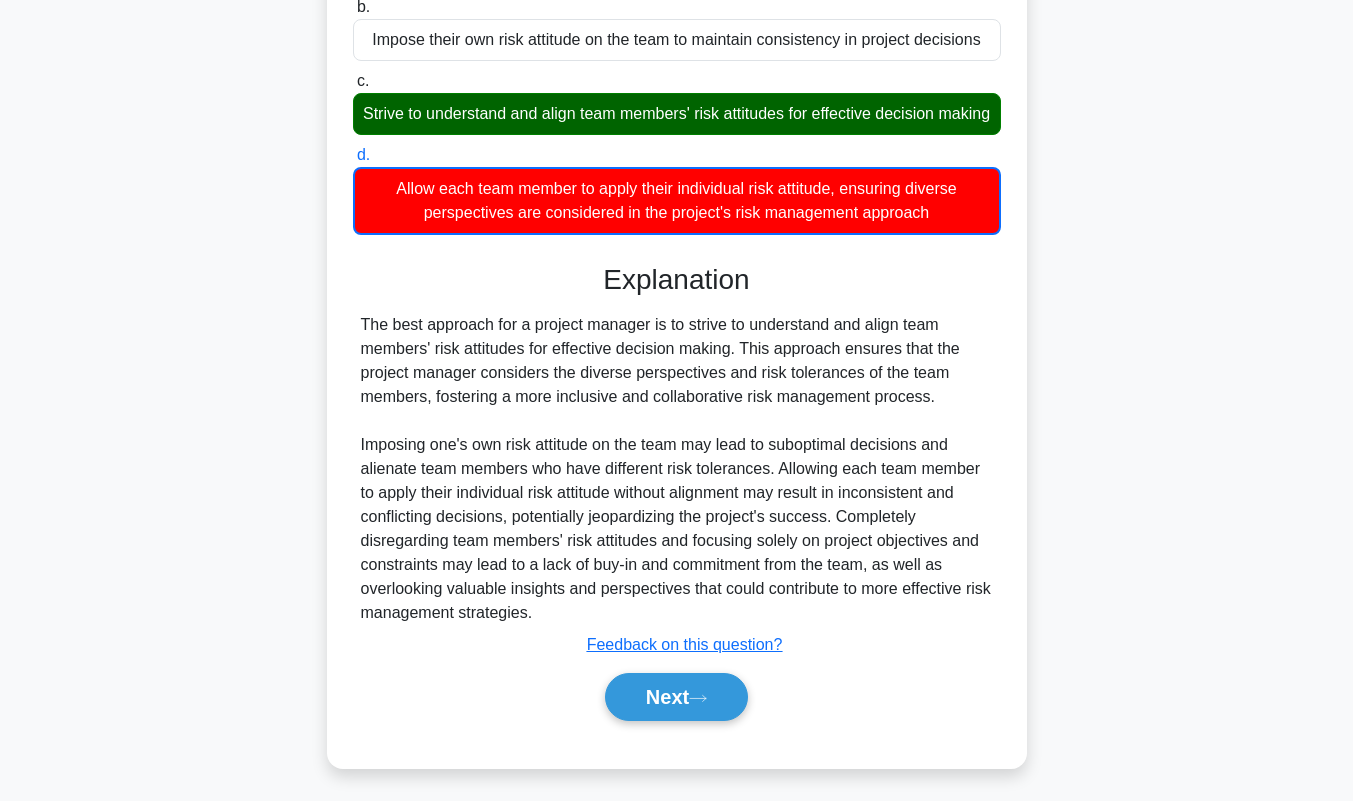 scroll, scrollTop: 363, scrollLeft: 0, axis: vertical 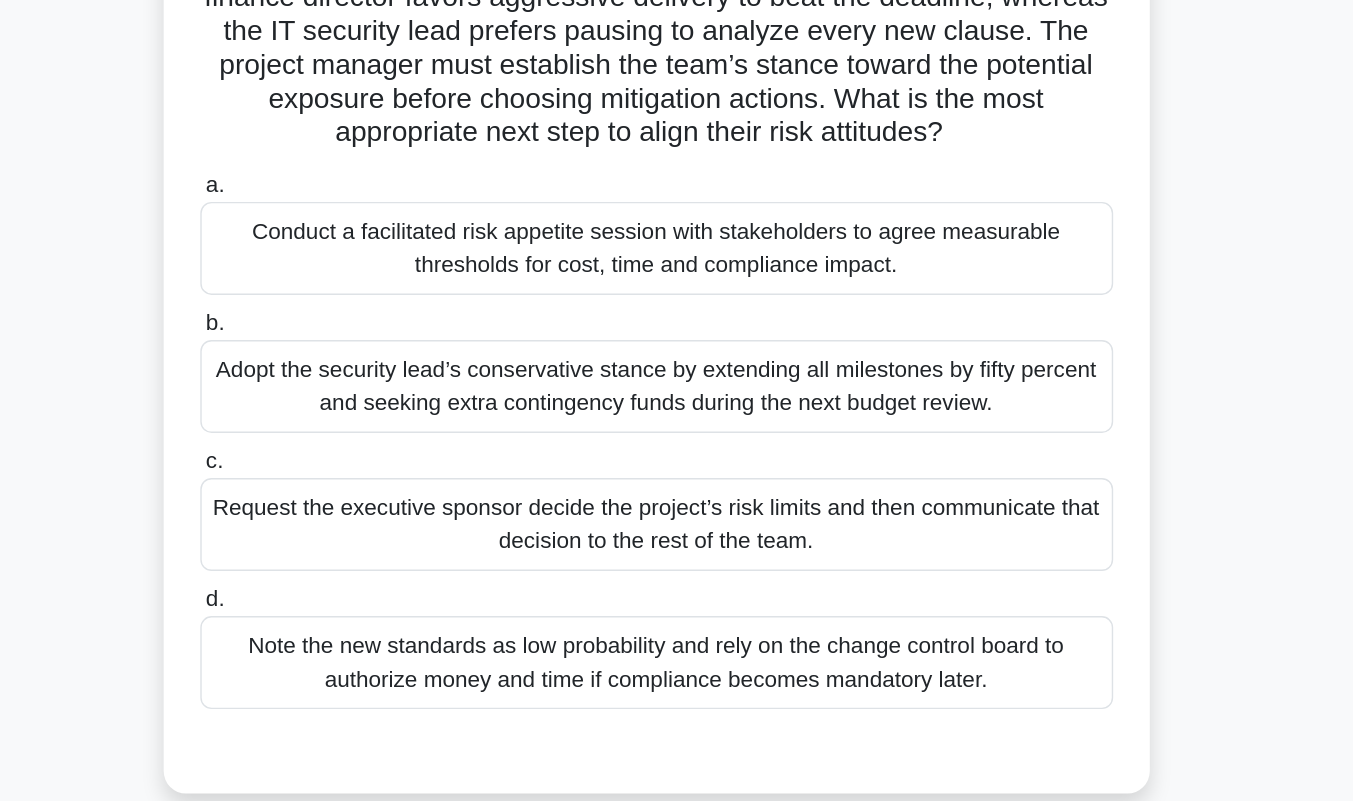 click on "Conduct a facilitated risk appetite session with stakeholders to agree measurable thresholds for cost, time and compliance impact." at bounding box center [677, 258] 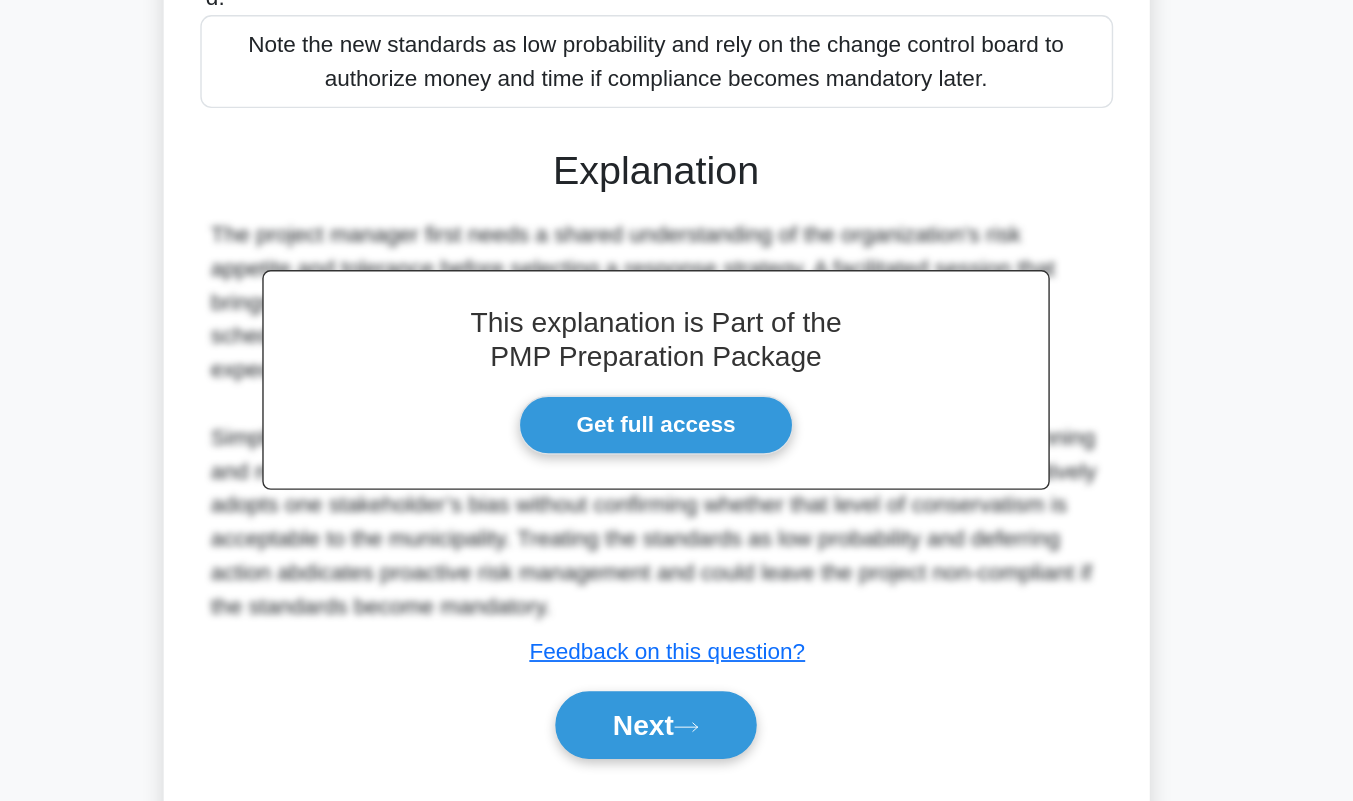 scroll, scrollTop: 481, scrollLeft: 0, axis: vertical 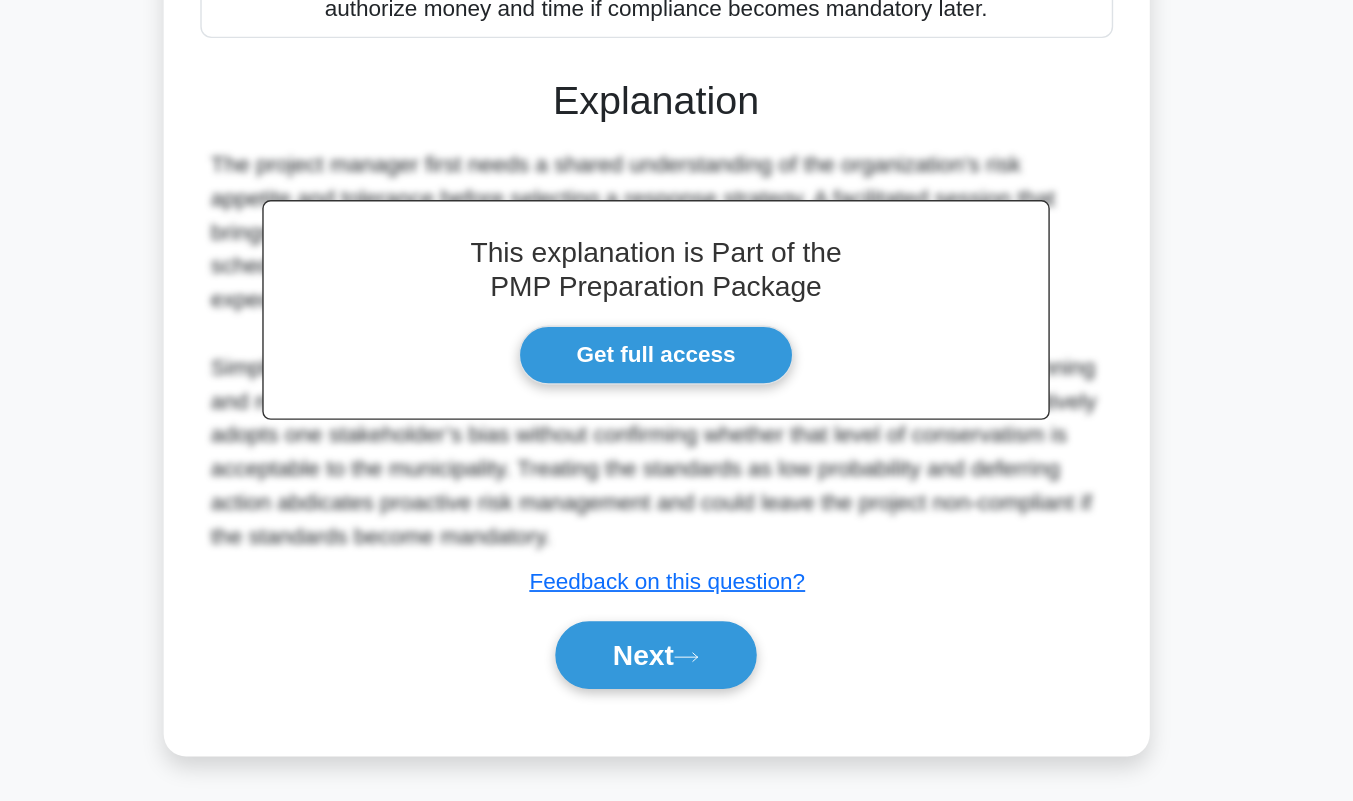 click on "Next" at bounding box center (676, 697) 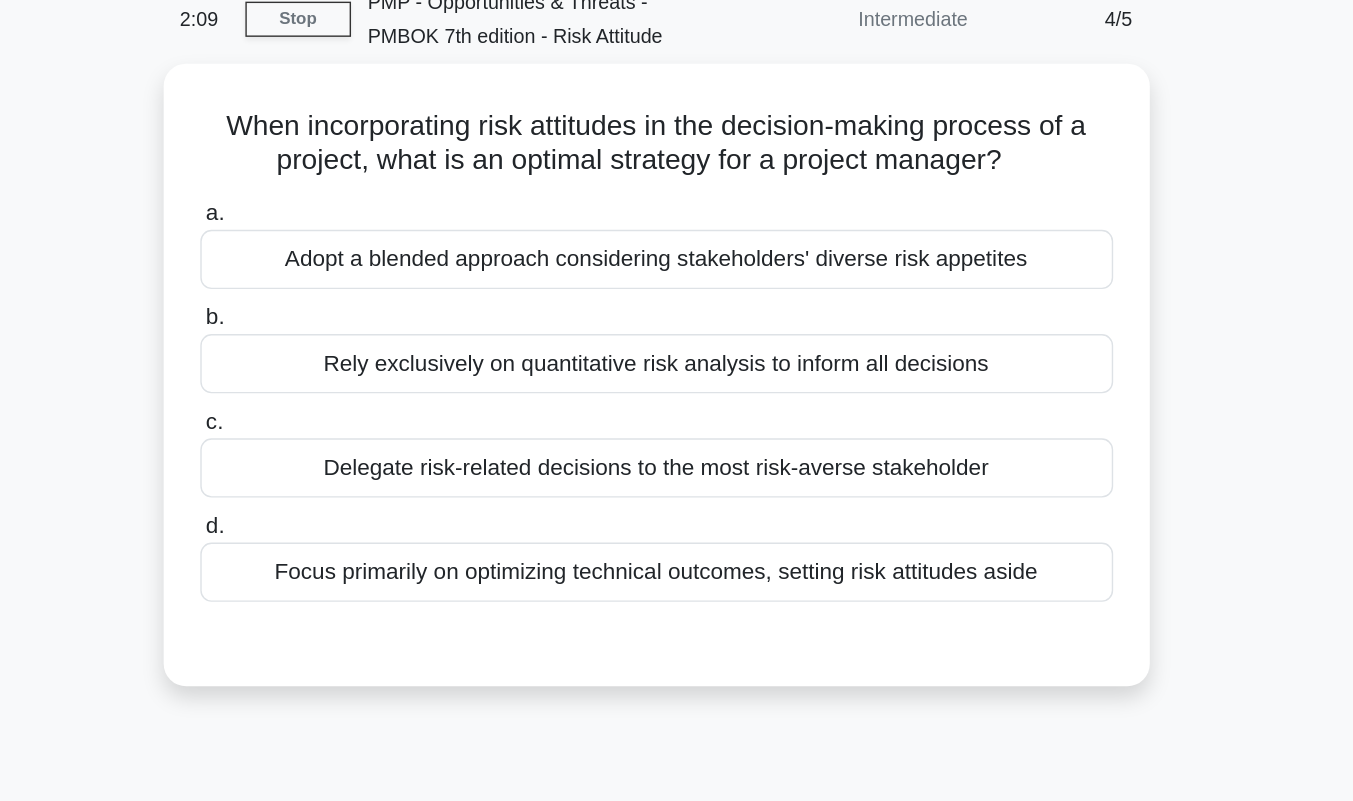 scroll, scrollTop: 94, scrollLeft: 0, axis: vertical 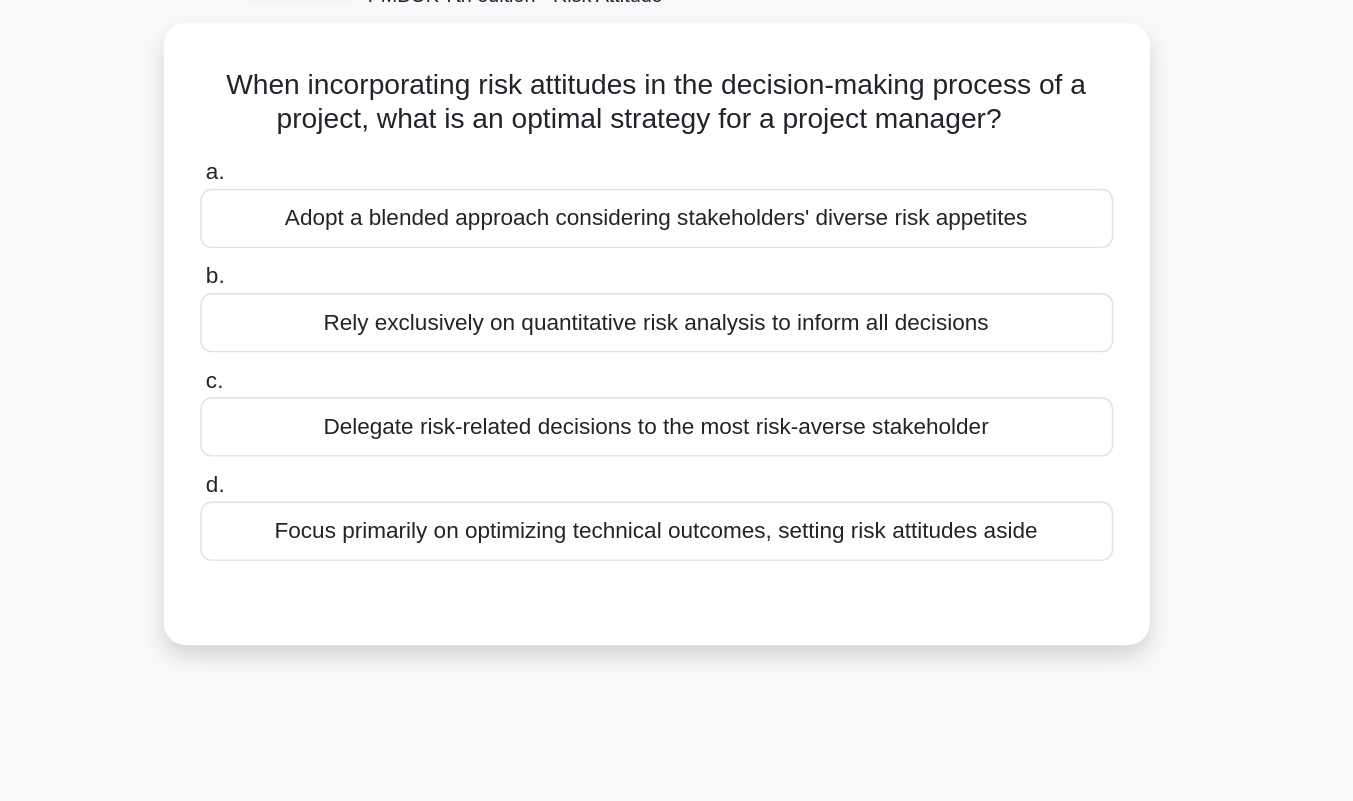 click on "Adopt a blended approach considering stakeholders' diverse risk appetites" at bounding box center (677, 186) 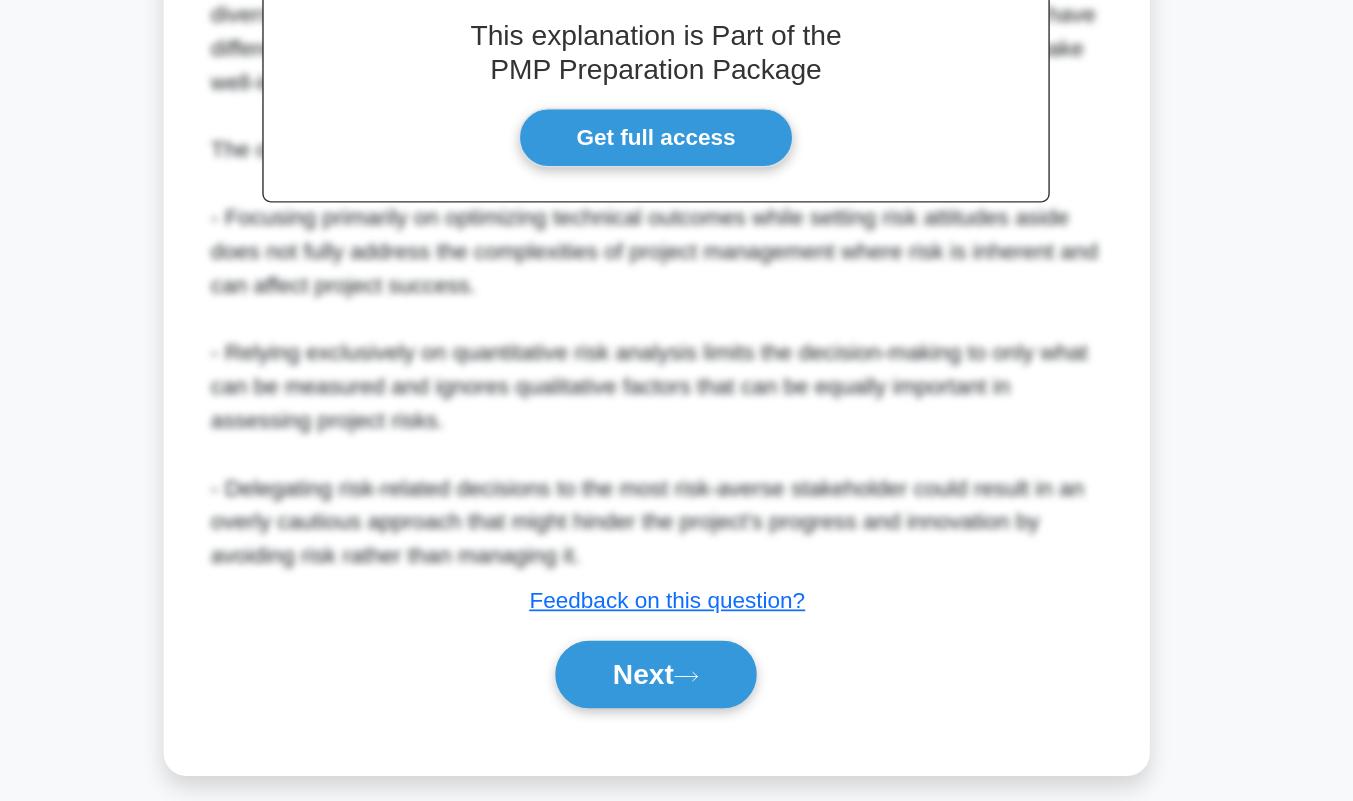 scroll, scrollTop: 433, scrollLeft: 0, axis: vertical 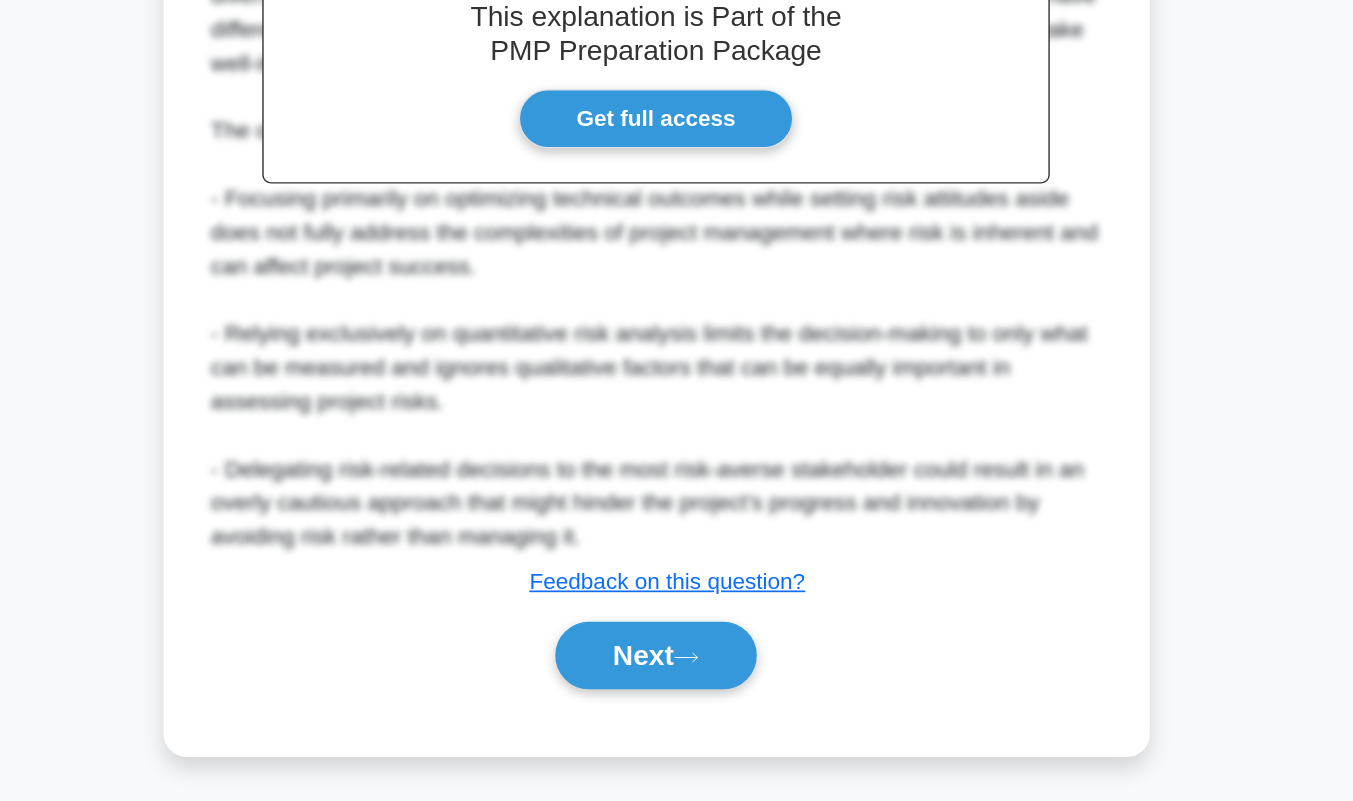 click on "Next" at bounding box center [676, 697] 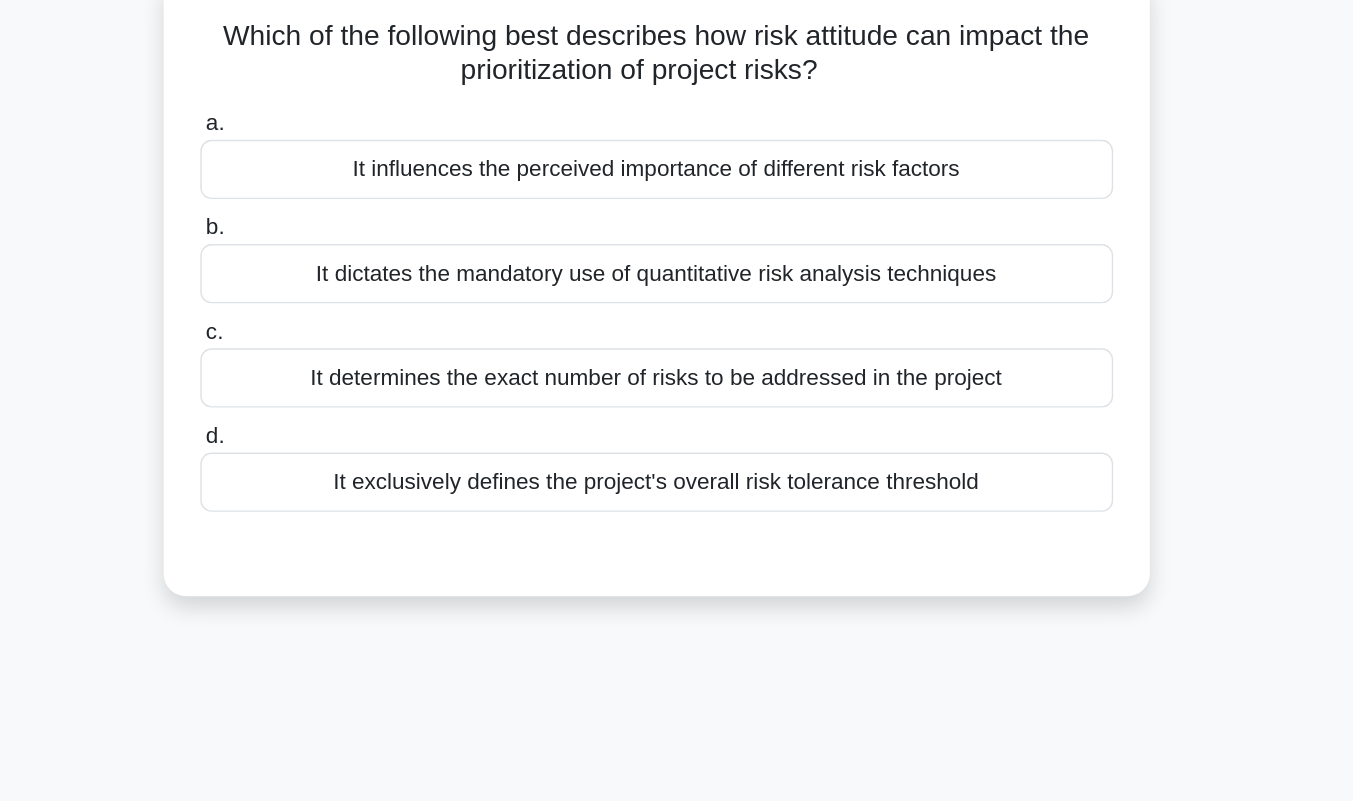 scroll, scrollTop: 159, scrollLeft: 0, axis: vertical 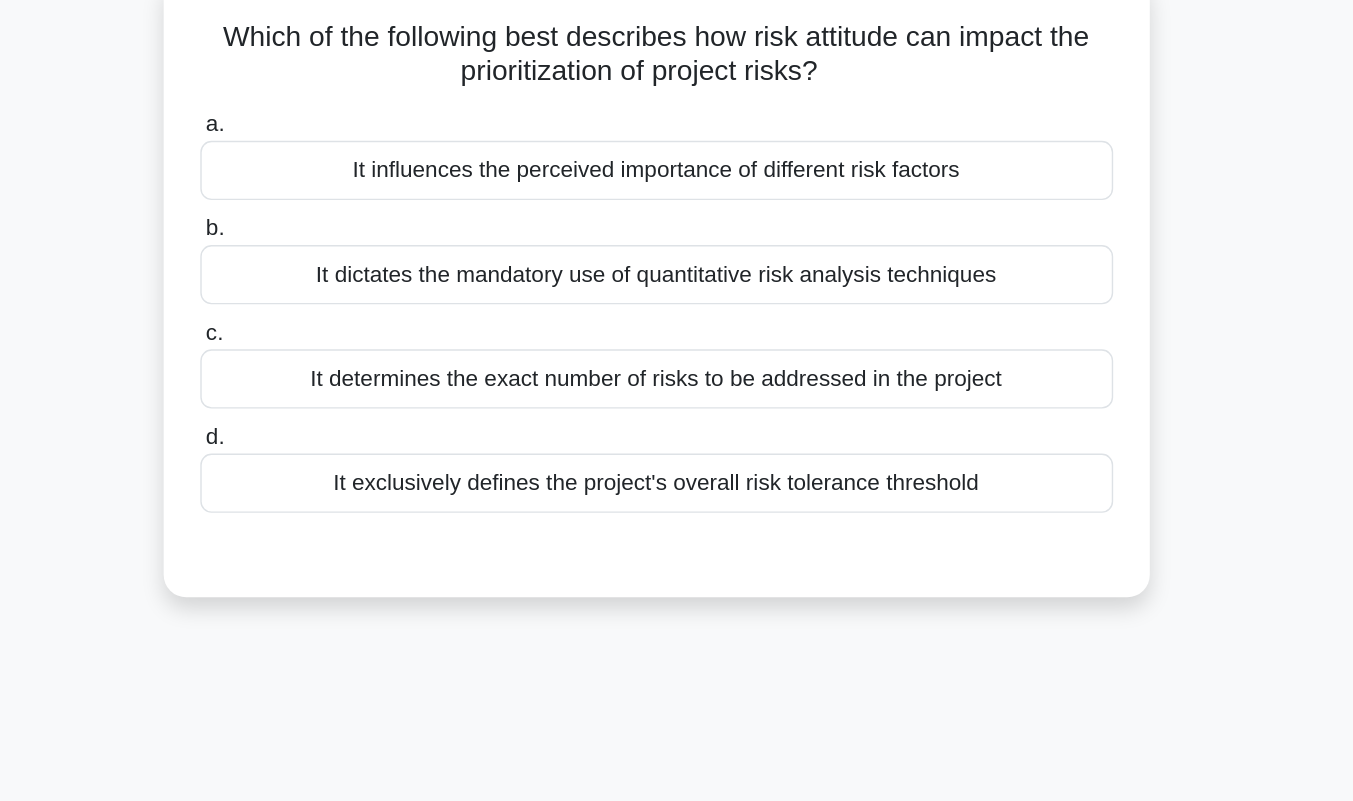 click on "It influences the perceived importance of different risk factors" at bounding box center [677, 121] 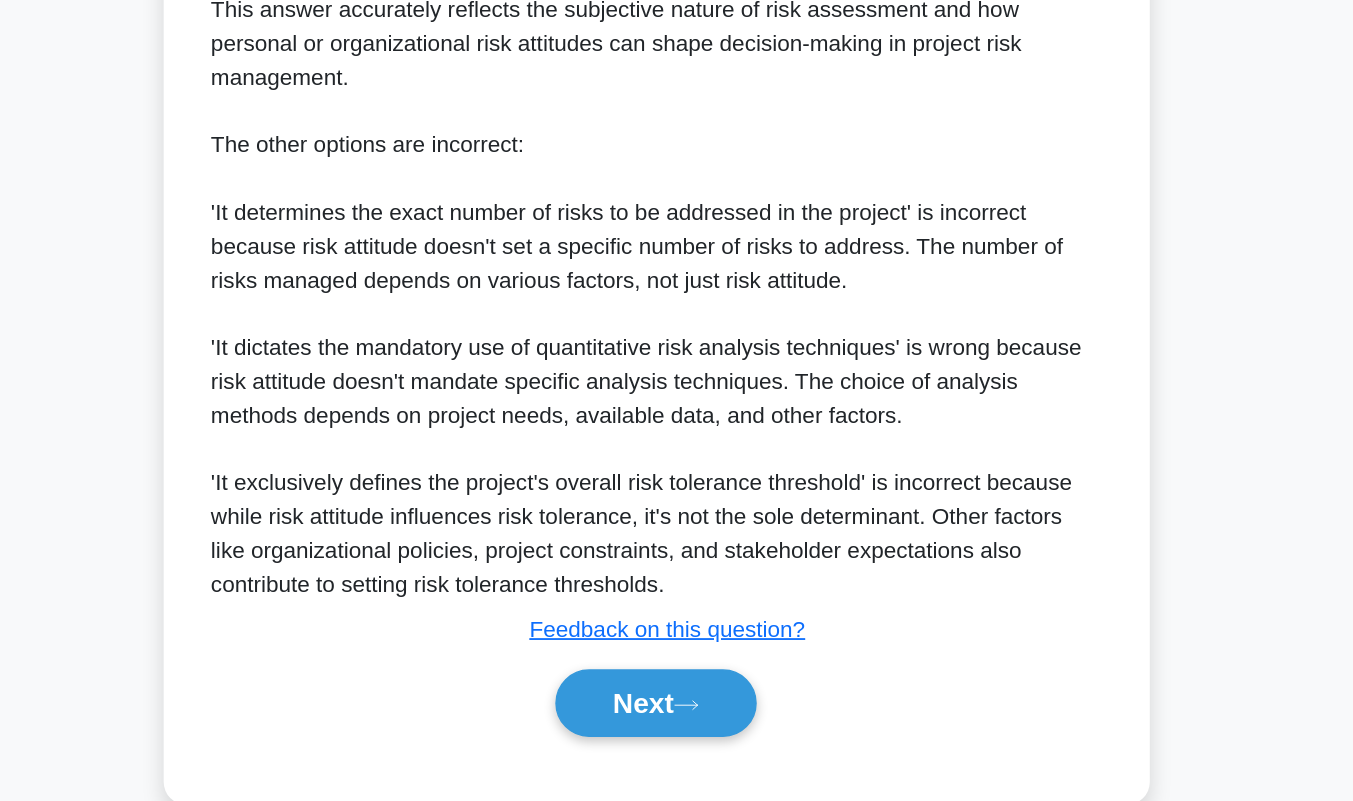 scroll, scrollTop: 577, scrollLeft: 0, axis: vertical 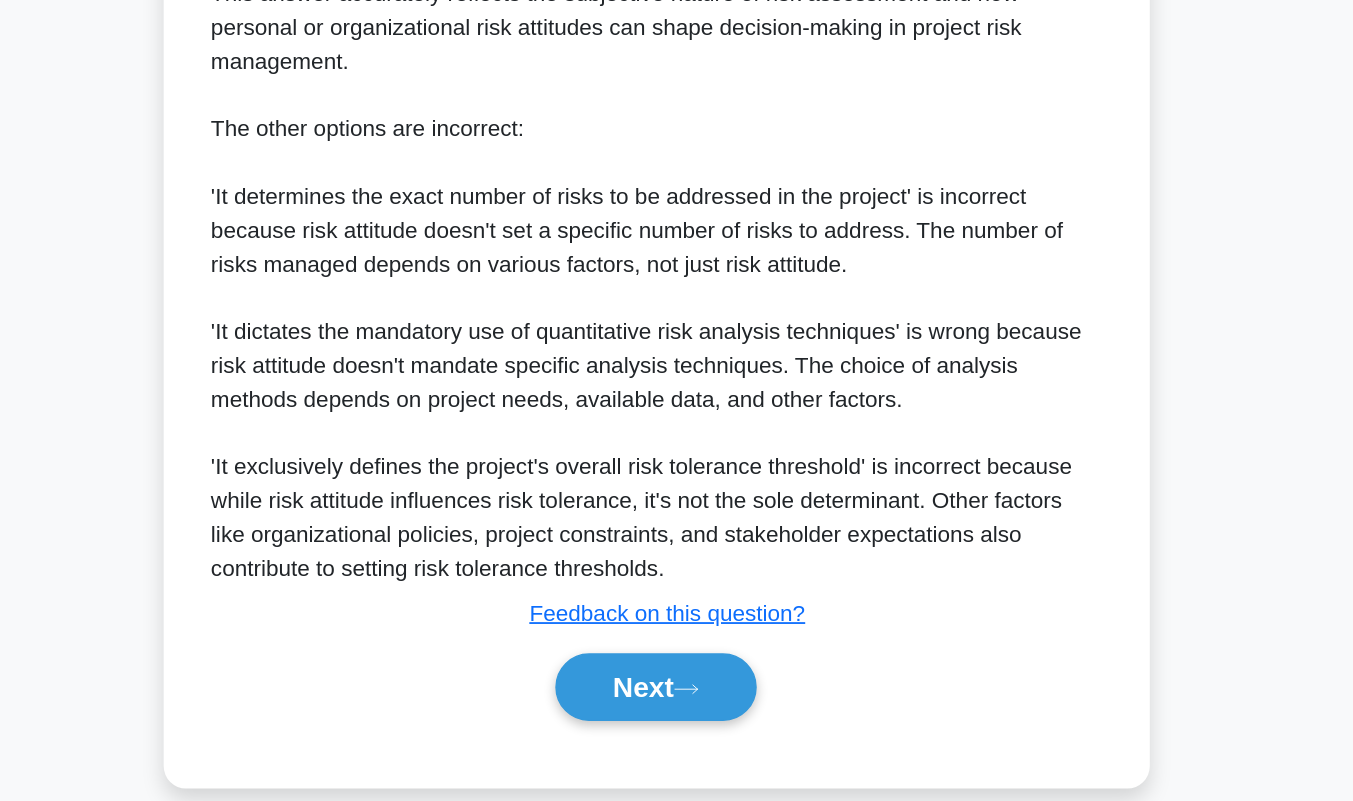 click on "Next" at bounding box center [676, 720] 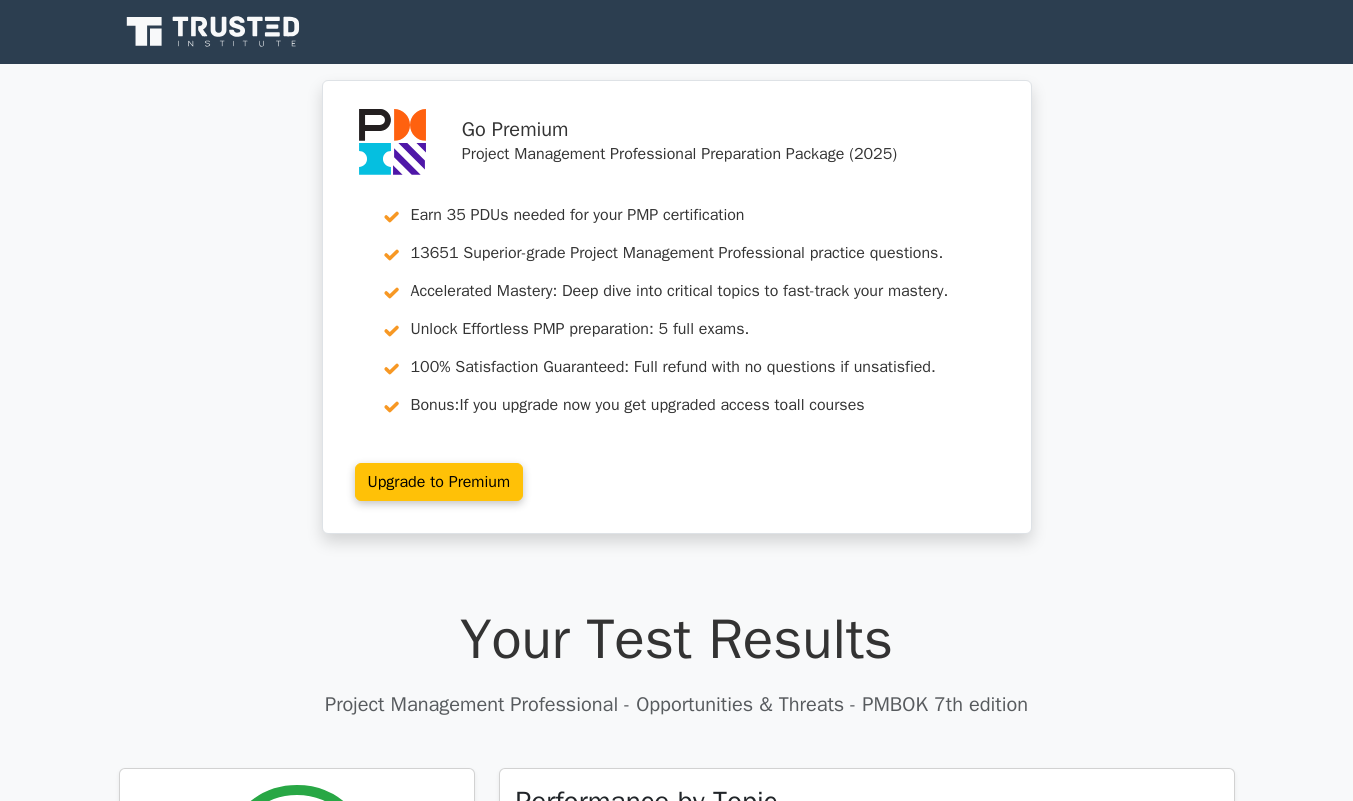 scroll, scrollTop: 0, scrollLeft: 0, axis: both 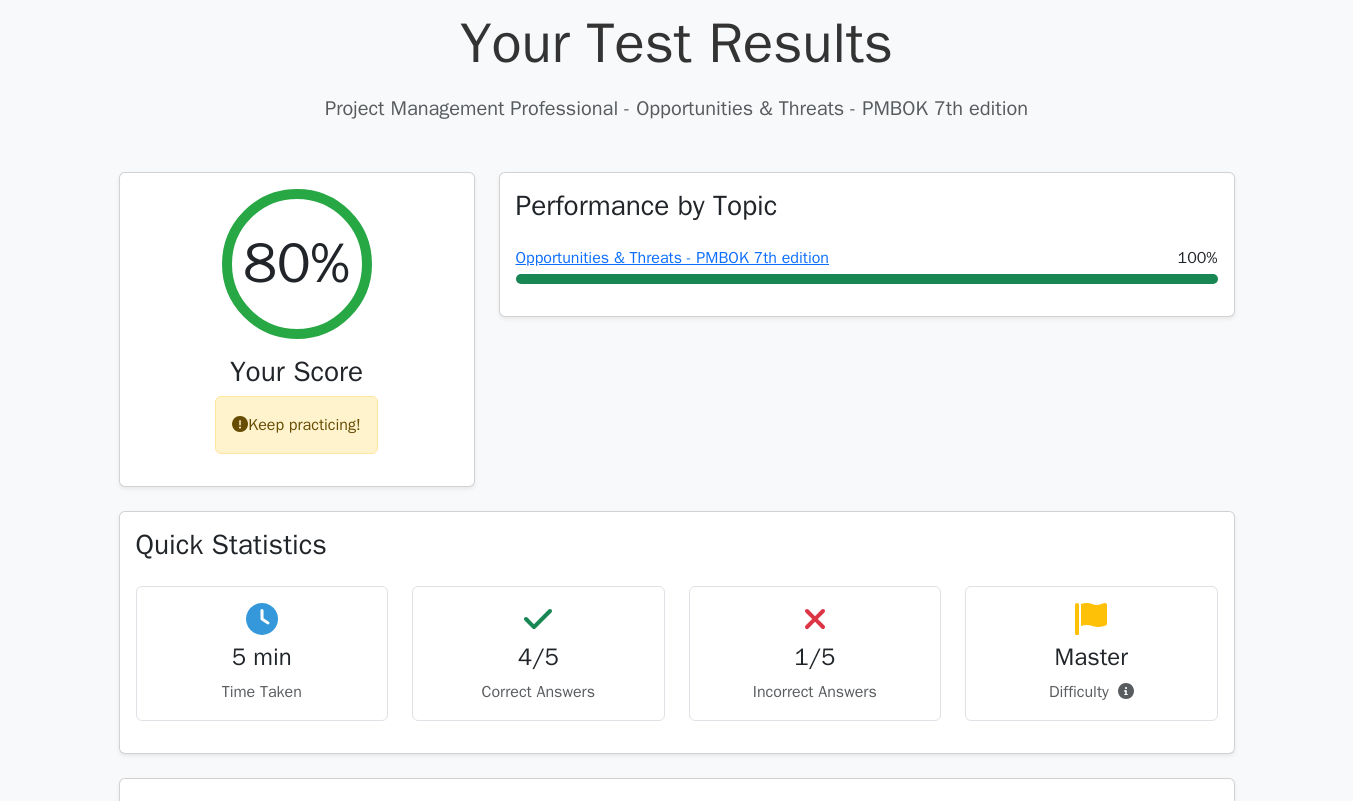 click at bounding box center [240, 424] 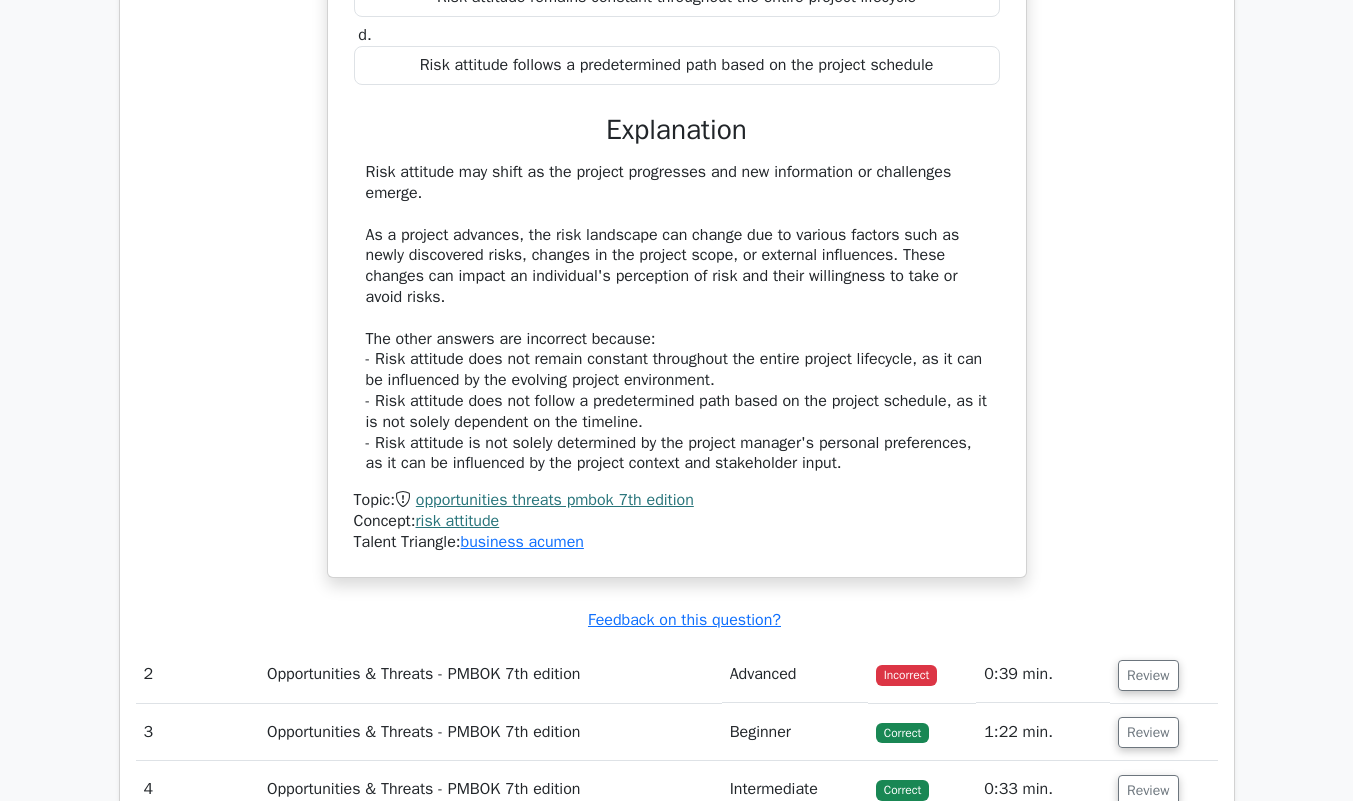 scroll, scrollTop: 1866, scrollLeft: 0, axis: vertical 